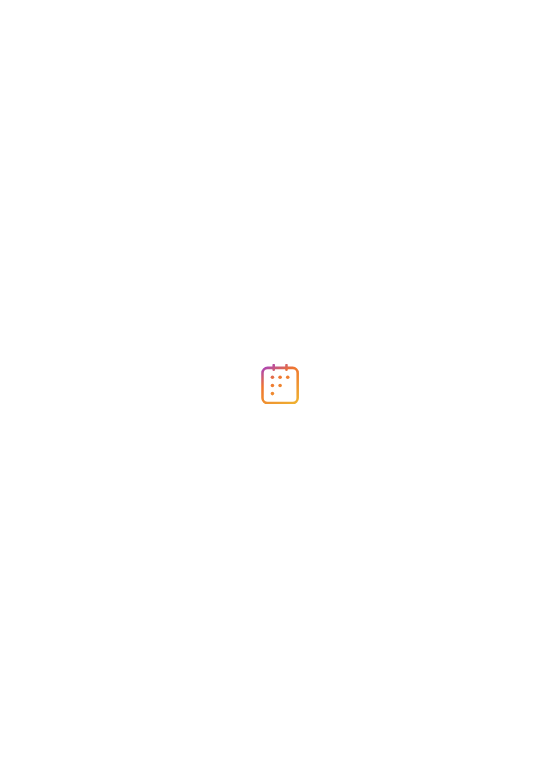 scroll, scrollTop: 0, scrollLeft: 0, axis: both 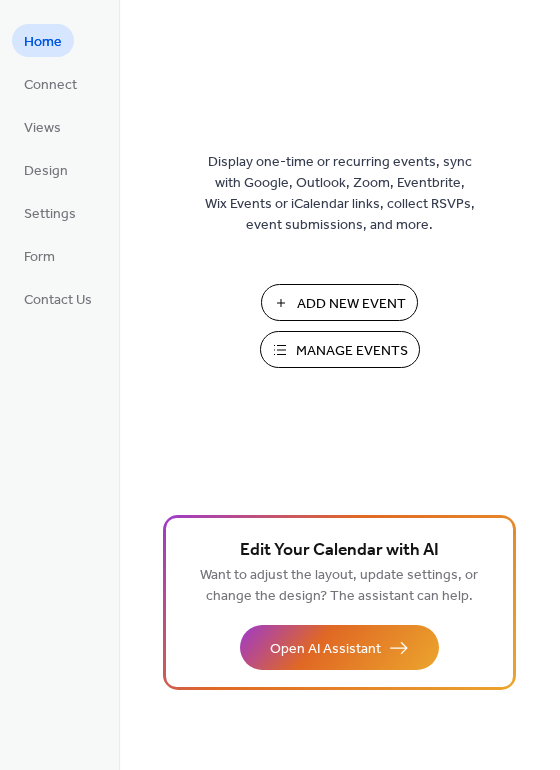 click on "Add New Event" at bounding box center (351, 304) 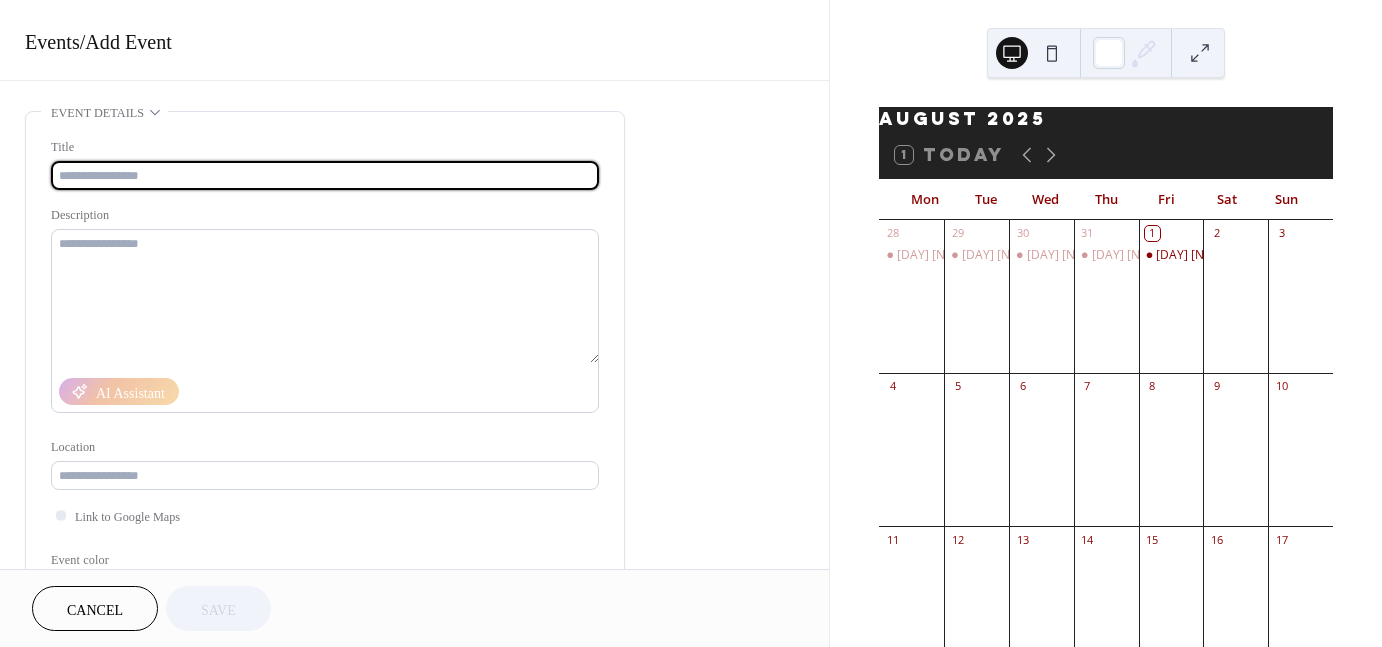 scroll, scrollTop: 0, scrollLeft: 0, axis: both 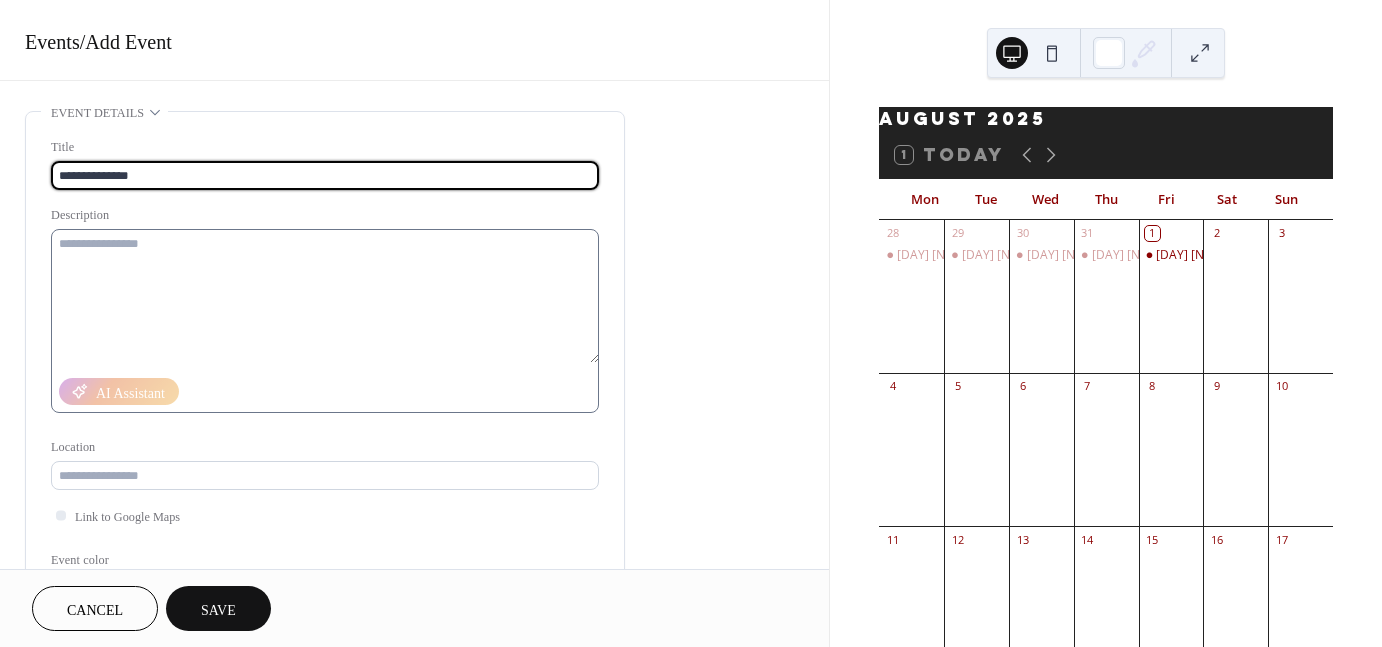 type on "**********" 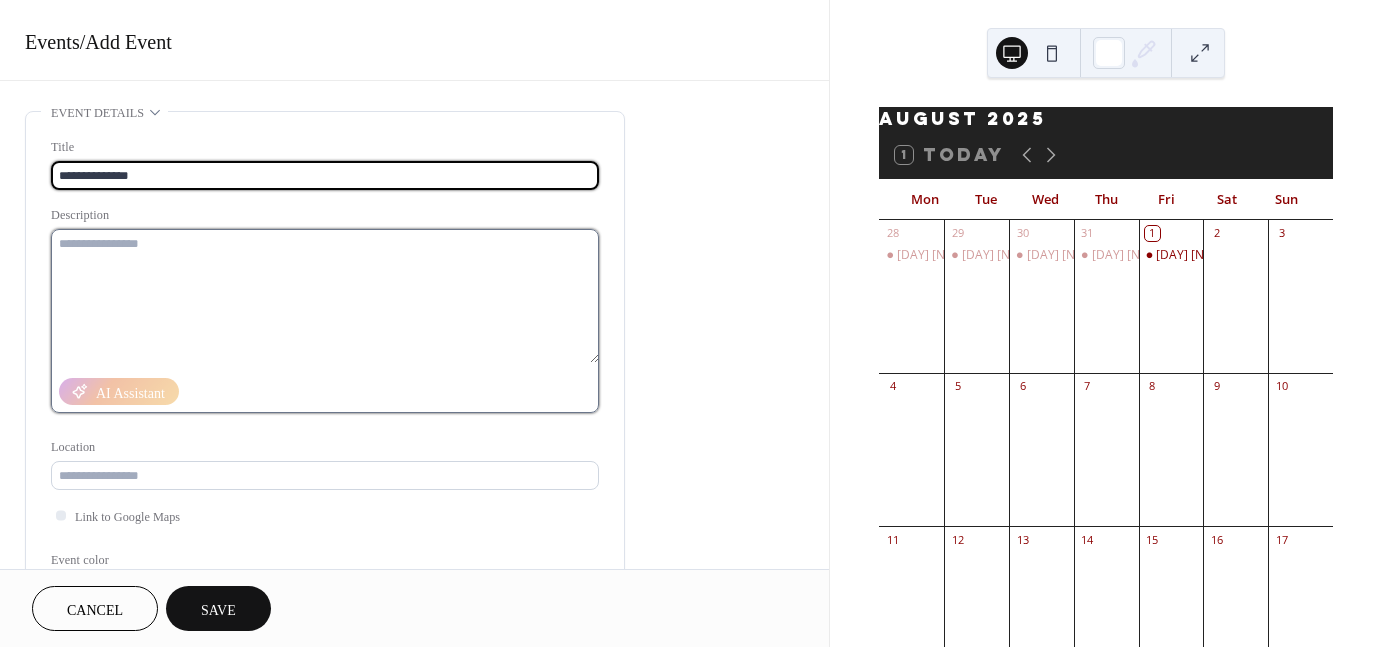 click at bounding box center (325, 296) 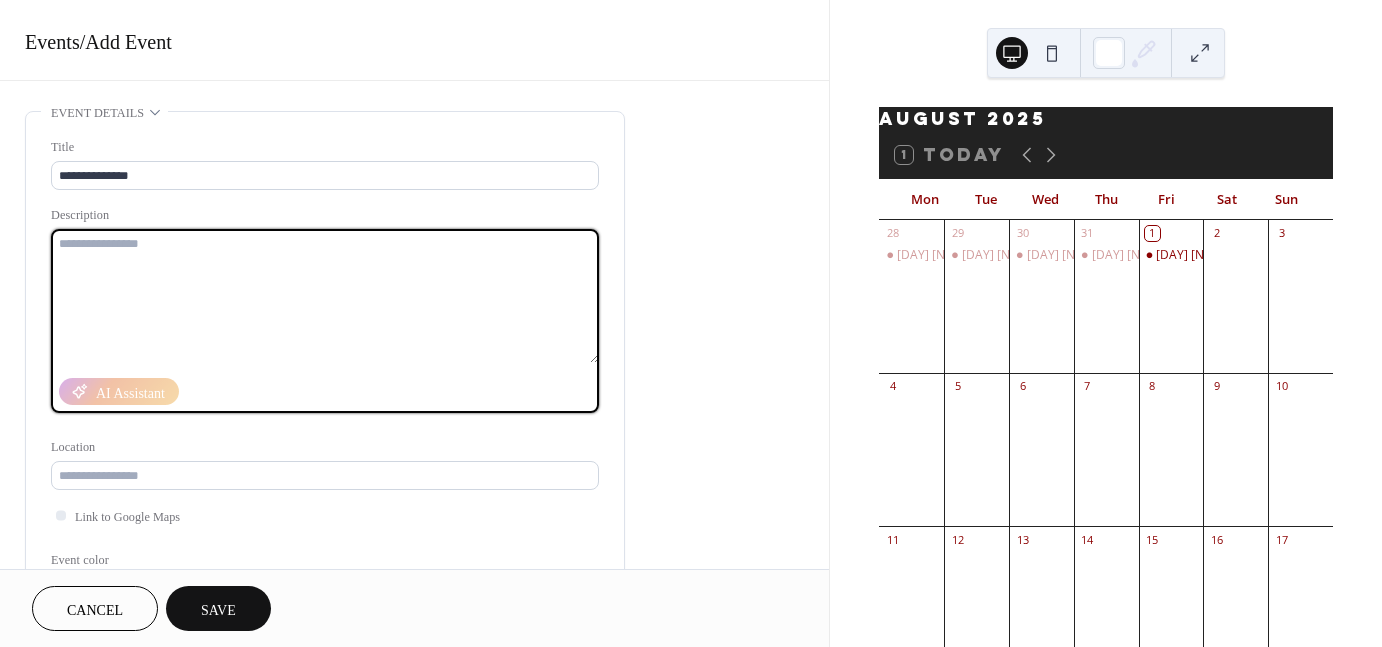 paste on "**********" 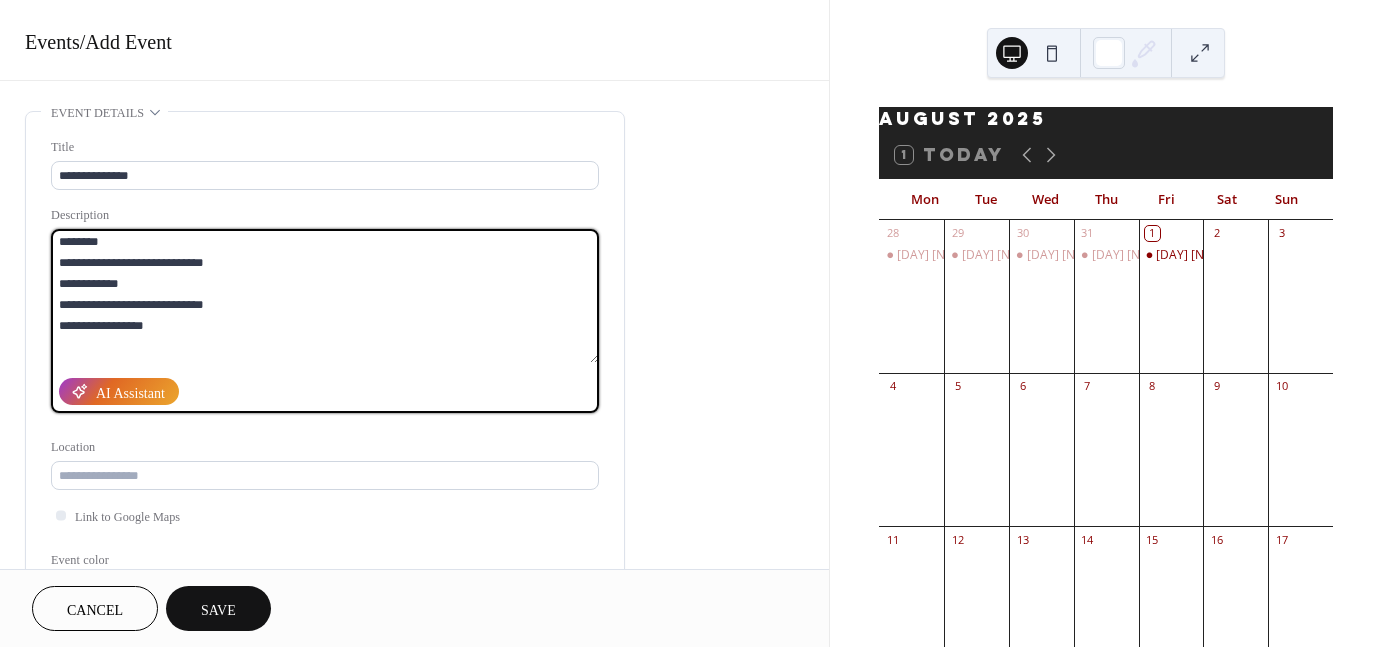 scroll, scrollTop: 3, scrollLeft: 0, axis: vertical 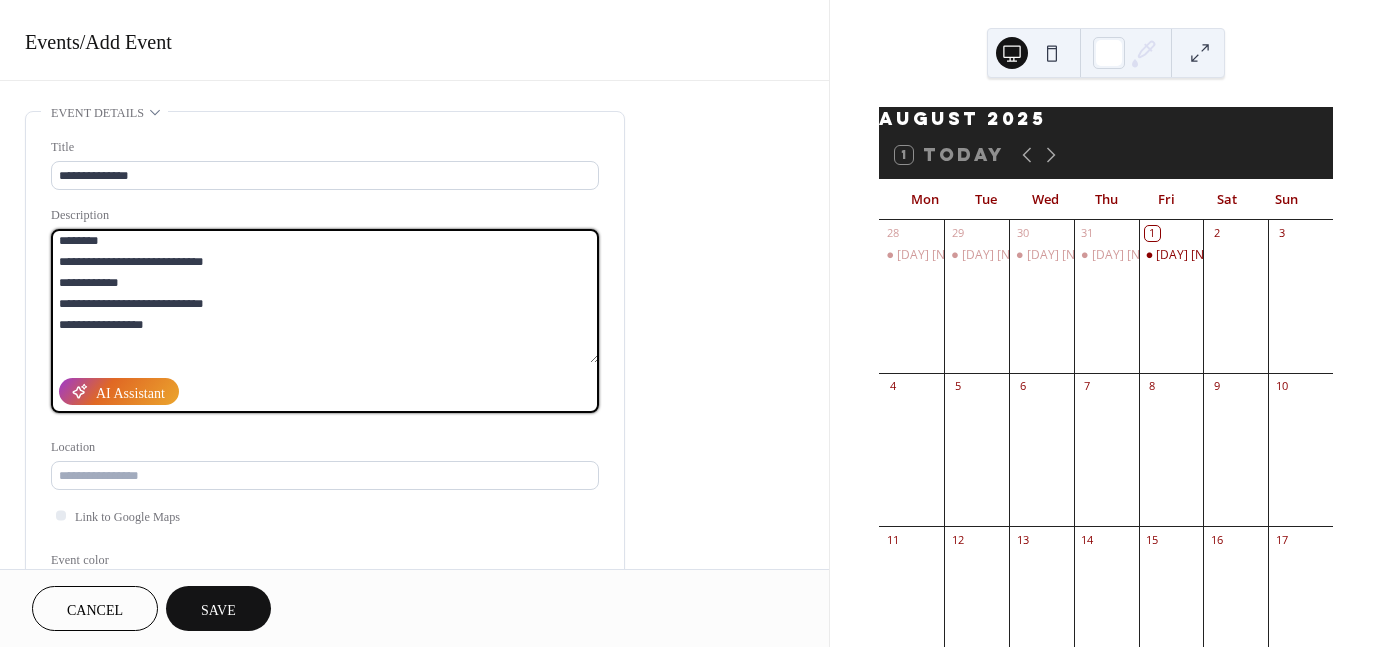 drag, startPoint x: 155, startPoint y: 323, endPoint x: 56, endPoint y: 324, distance: 99.00505 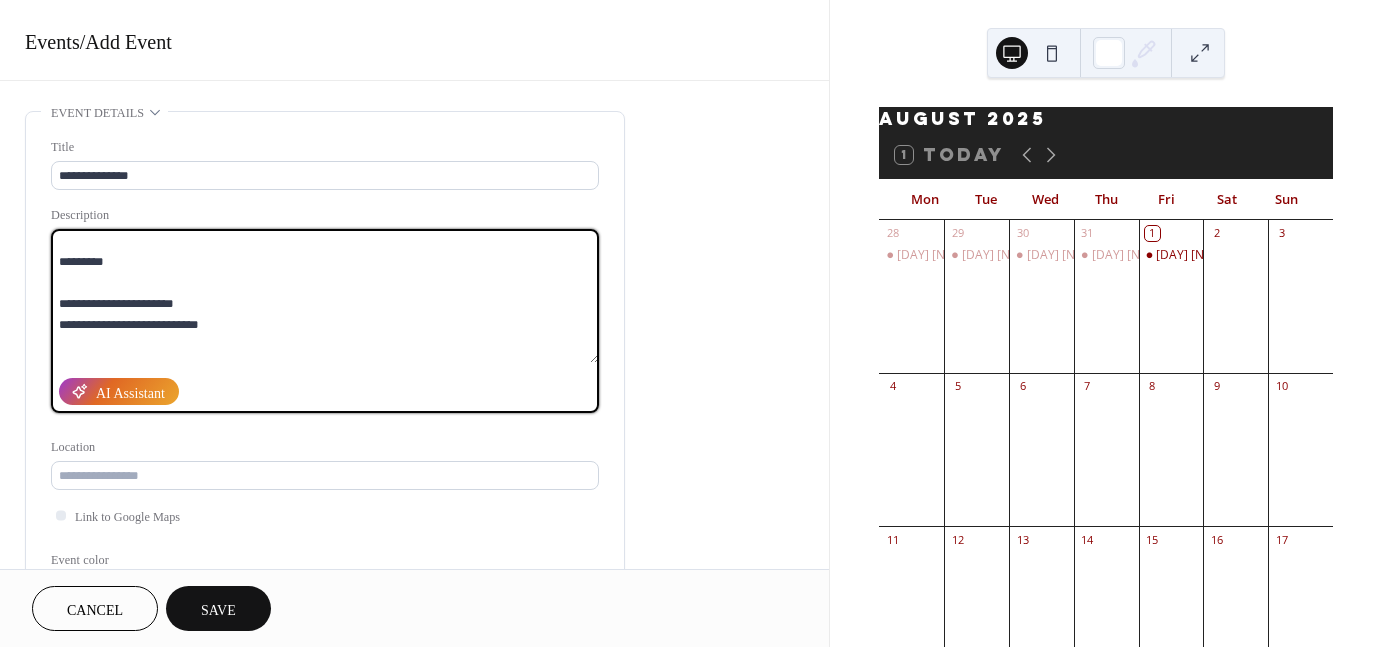 scroll, scrollTop: 125, scrollLeft: 0, axis: vertical 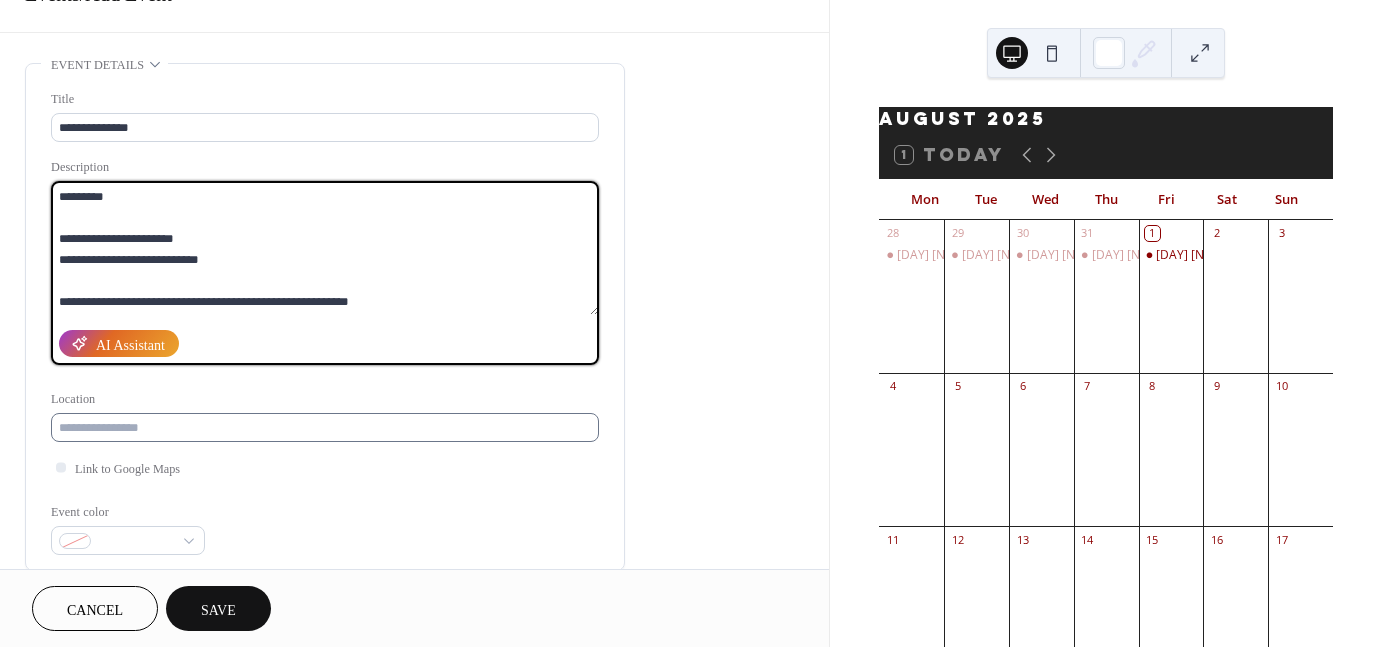 type on "**********" 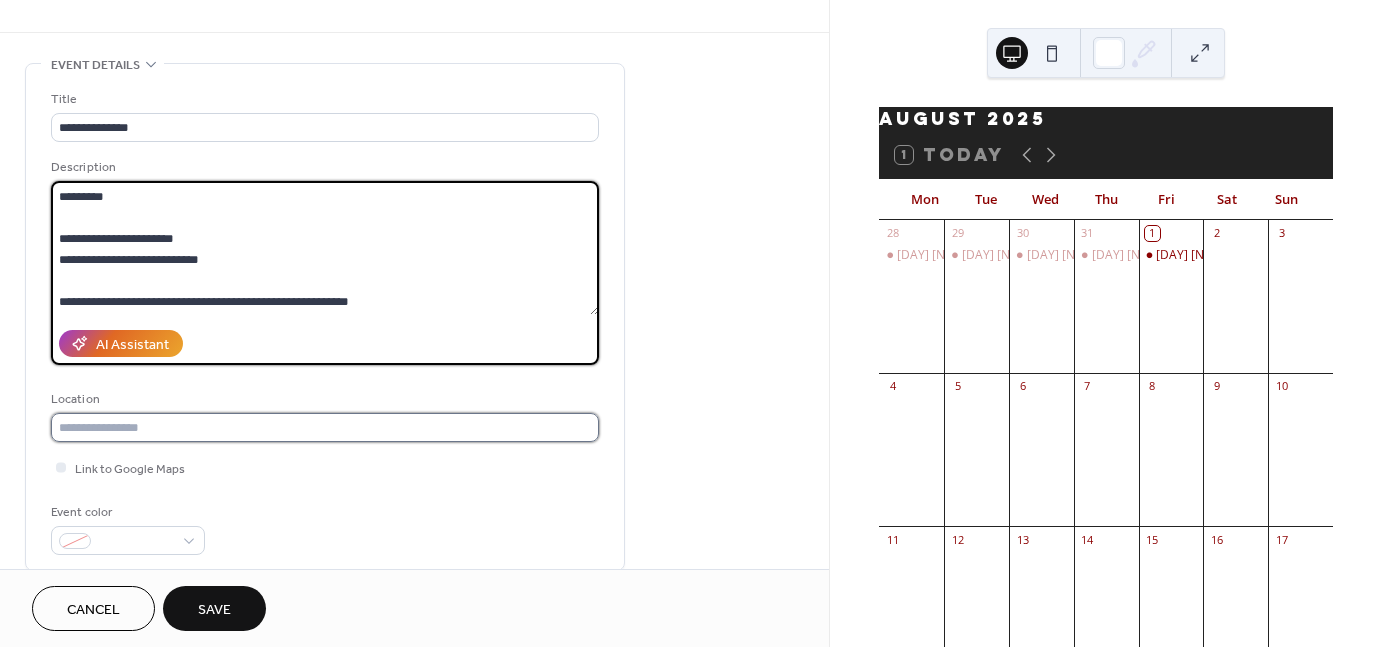 click at bounding box center [325, 427] 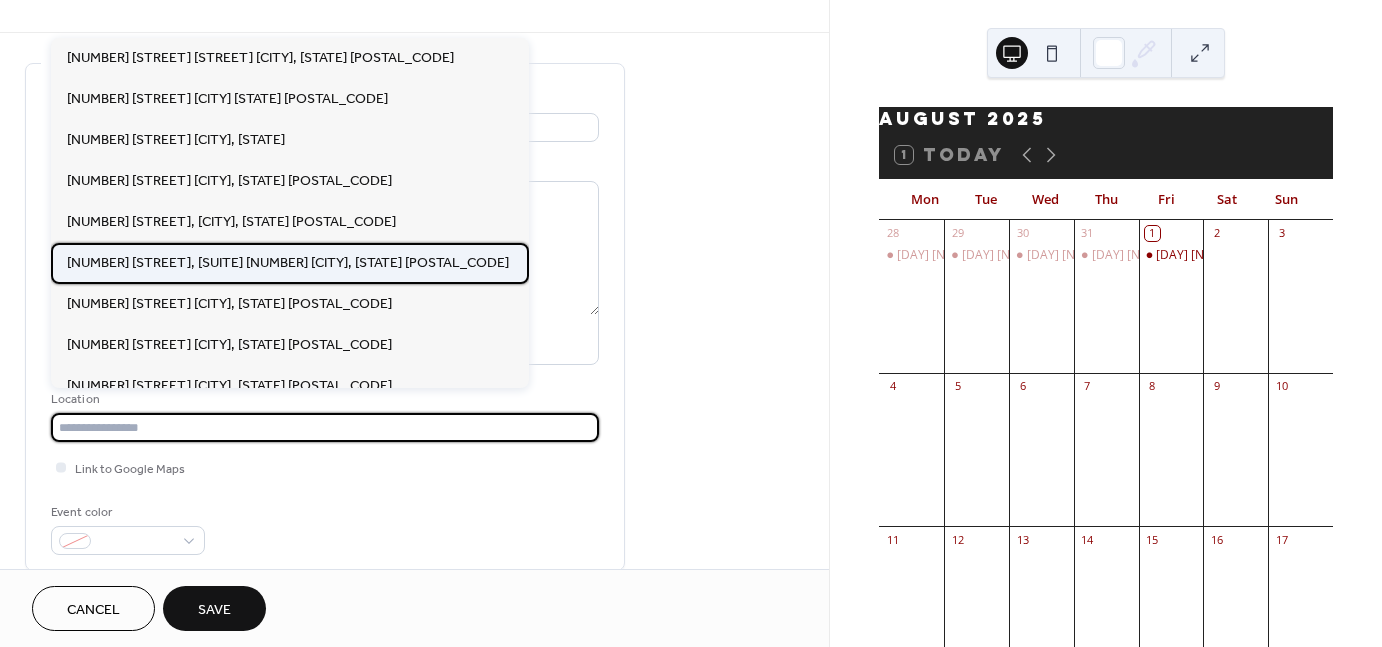 click on "[NUMBER] [STREET], [SUITE] [NUMBER] [CITY], [STATE] [POSTAL_CODE]" at bounding box center [288, 262] 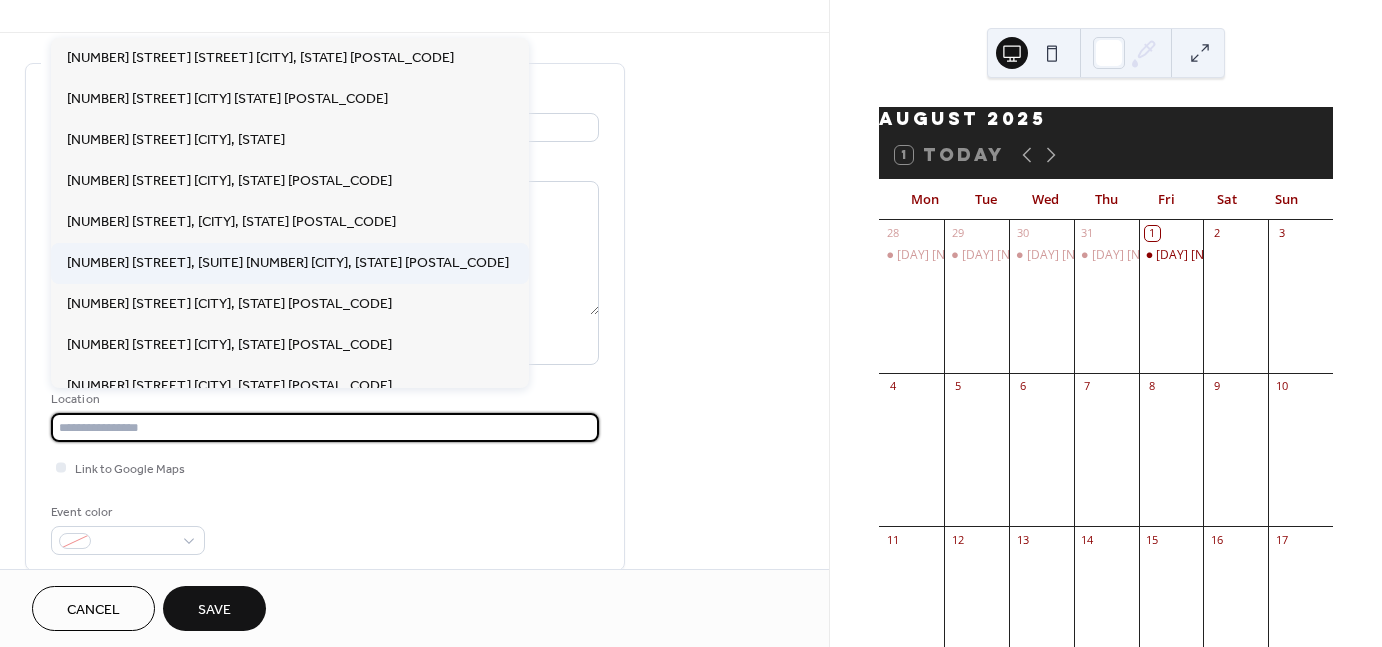 type on "**********" 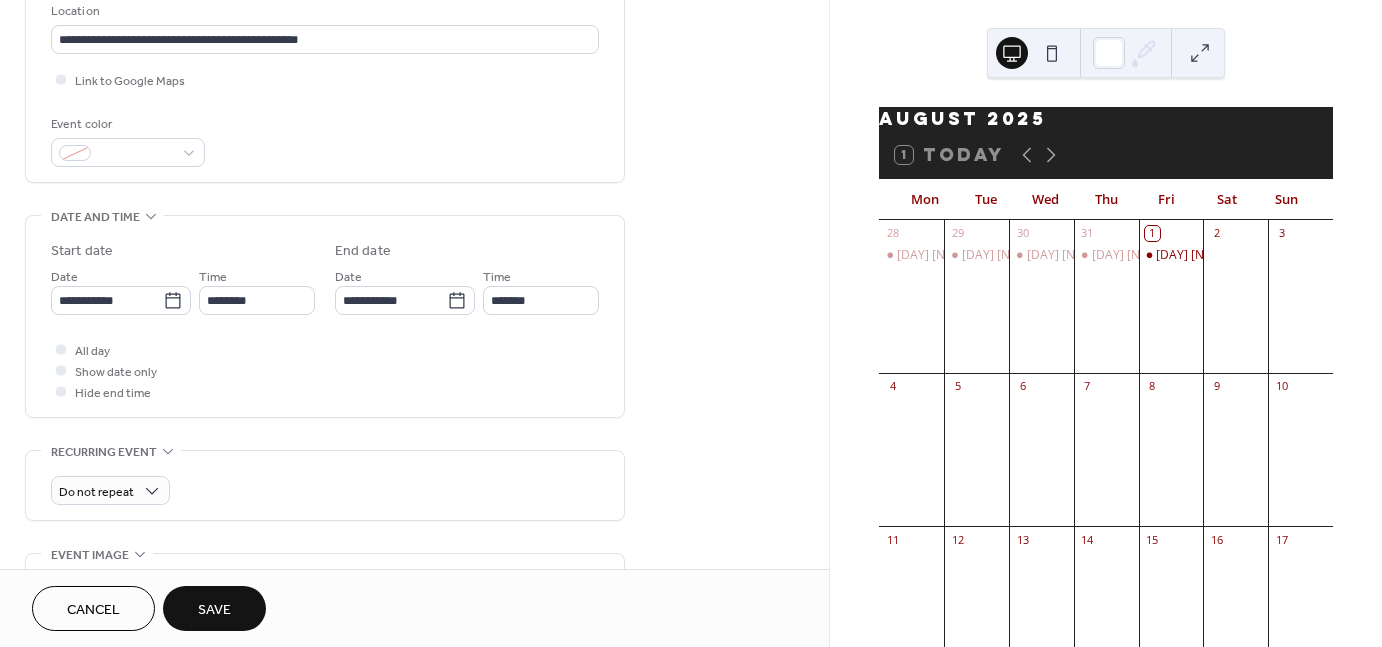 scroll, scrollTop: 436, scrollLeft: 0, axis: vertical 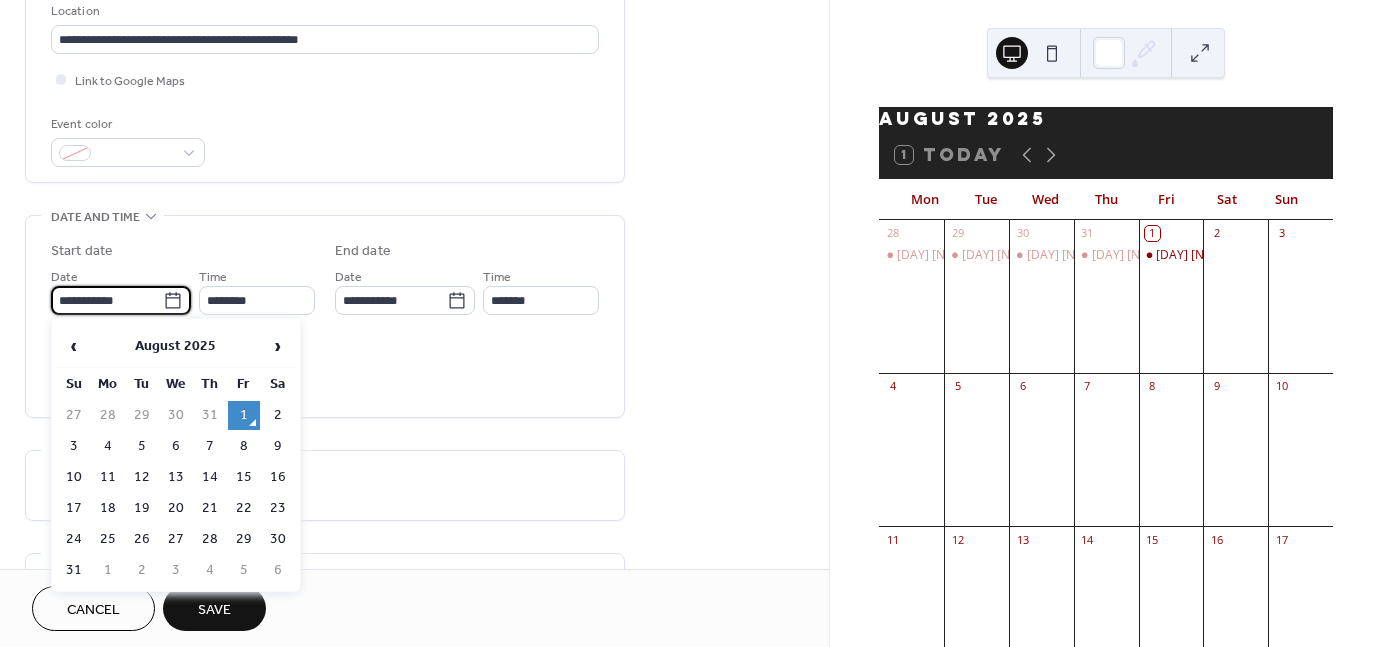 click on "**********" at bounding box center (107, 300) 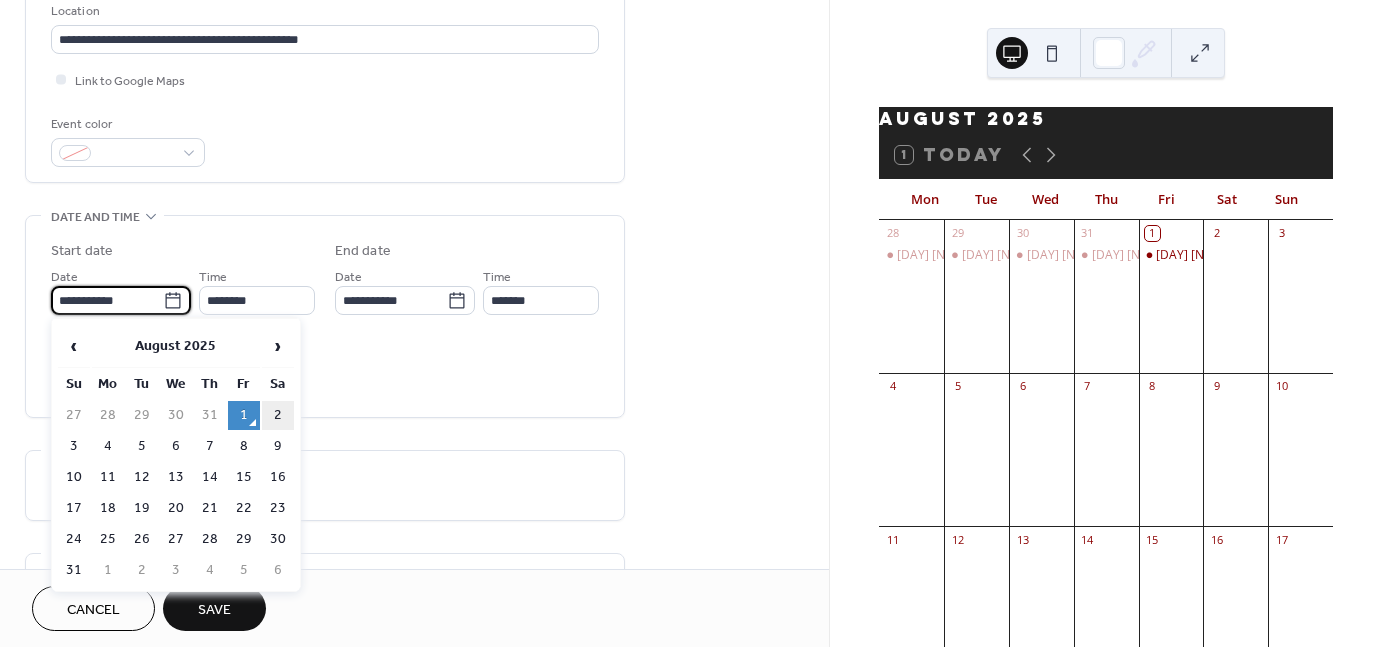 click on "2" at bounding box center [278, 415] 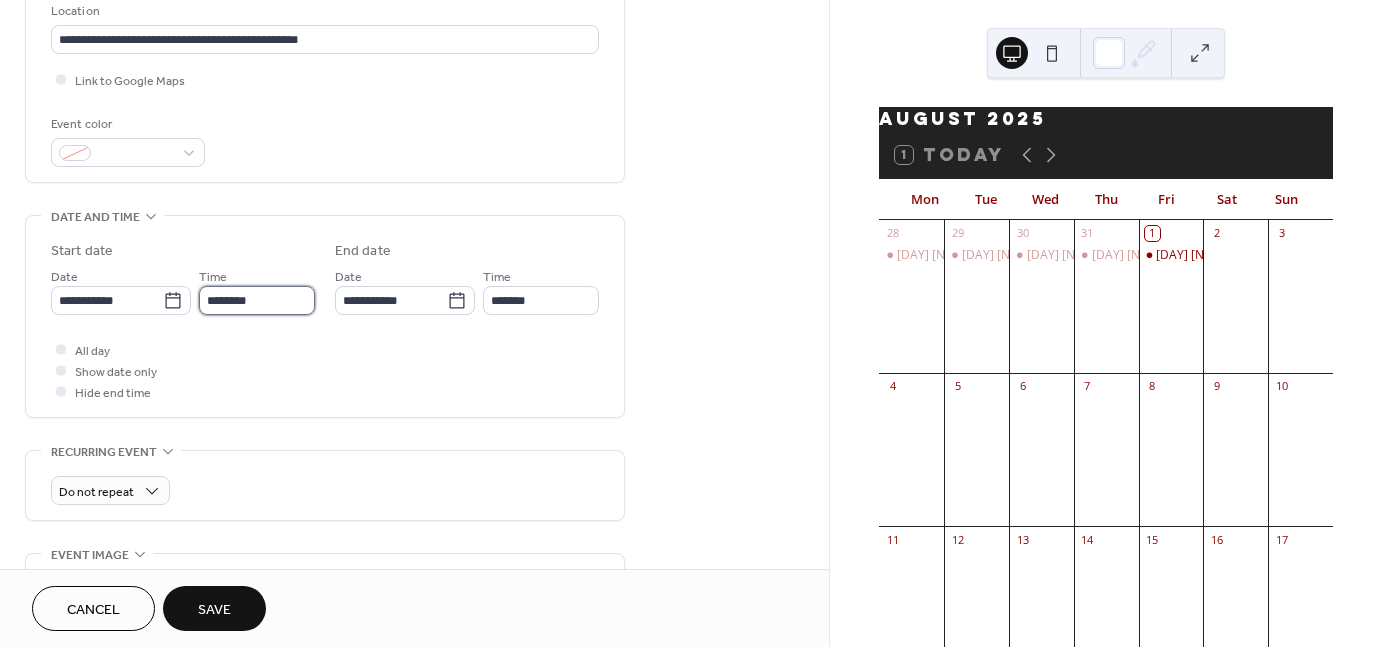 click on "********" at bounding box center (257, 300) 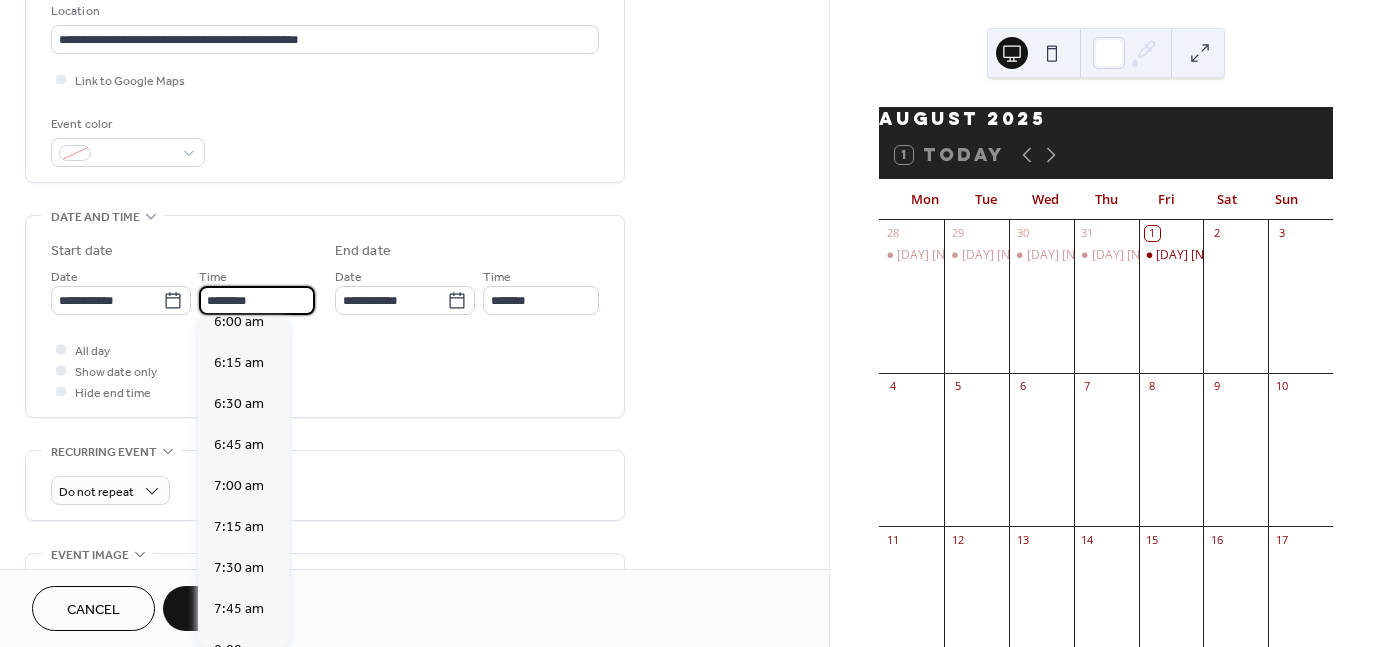 scroll, scrollTop: 1032, scrollLeft: 0, axis: vertical 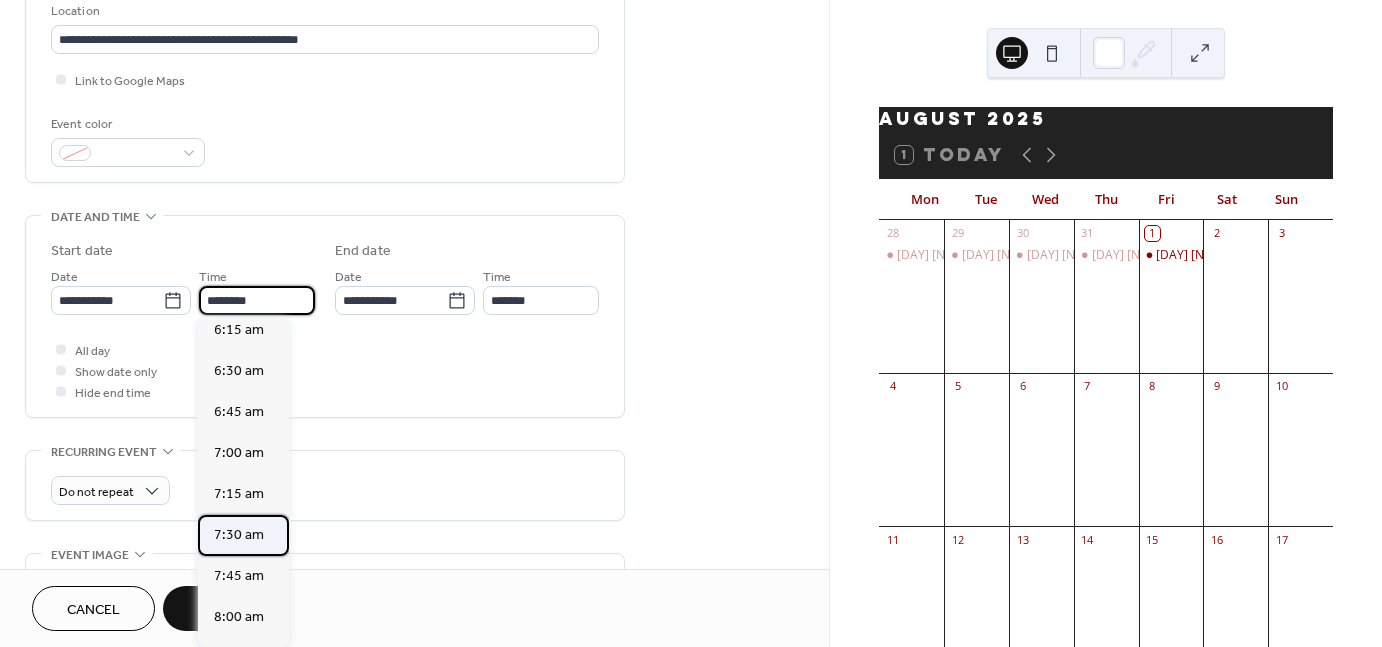 click on "7:30 am" at bounding box center (239, 535) 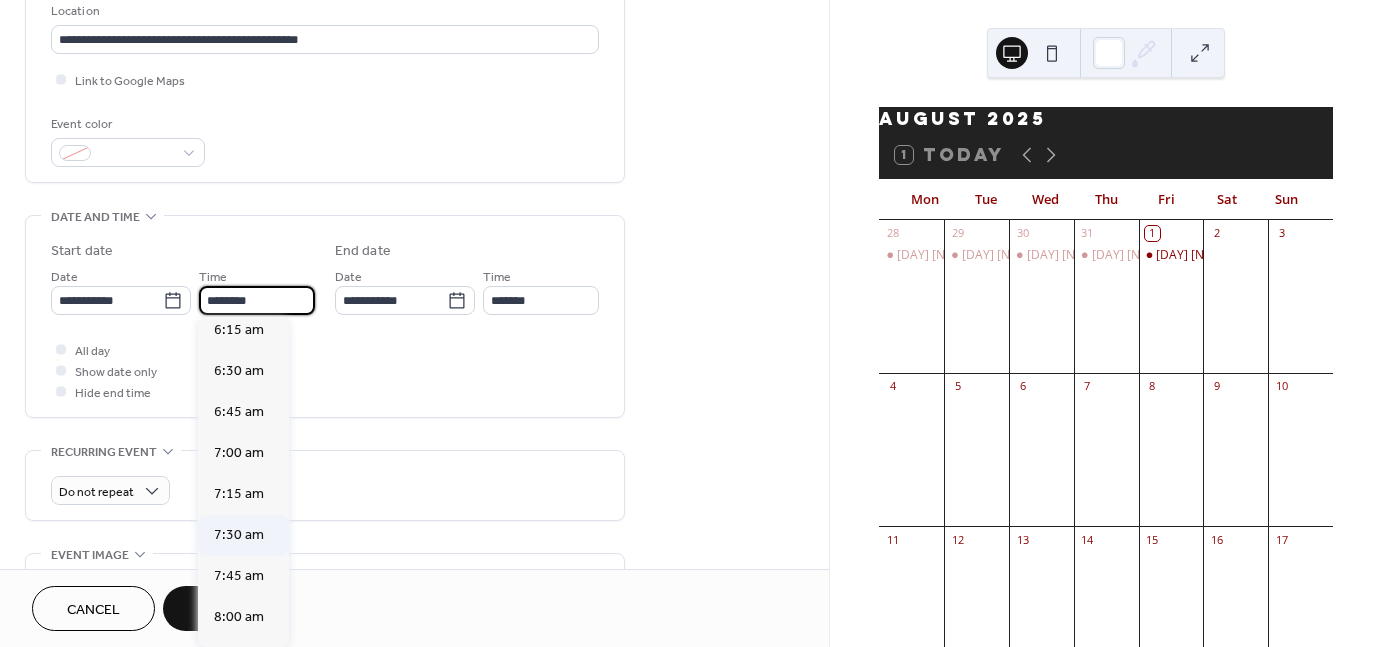 type on "*******" 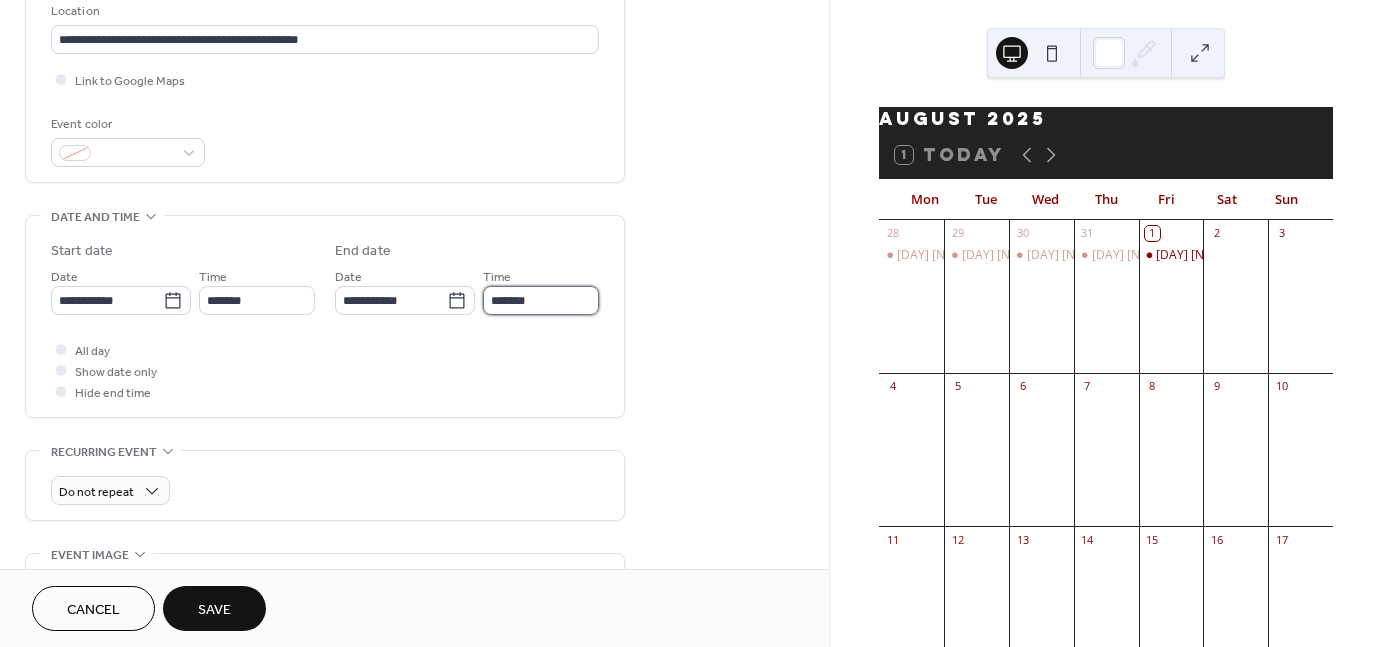 click on "*******" at bounding box center [541, 300] 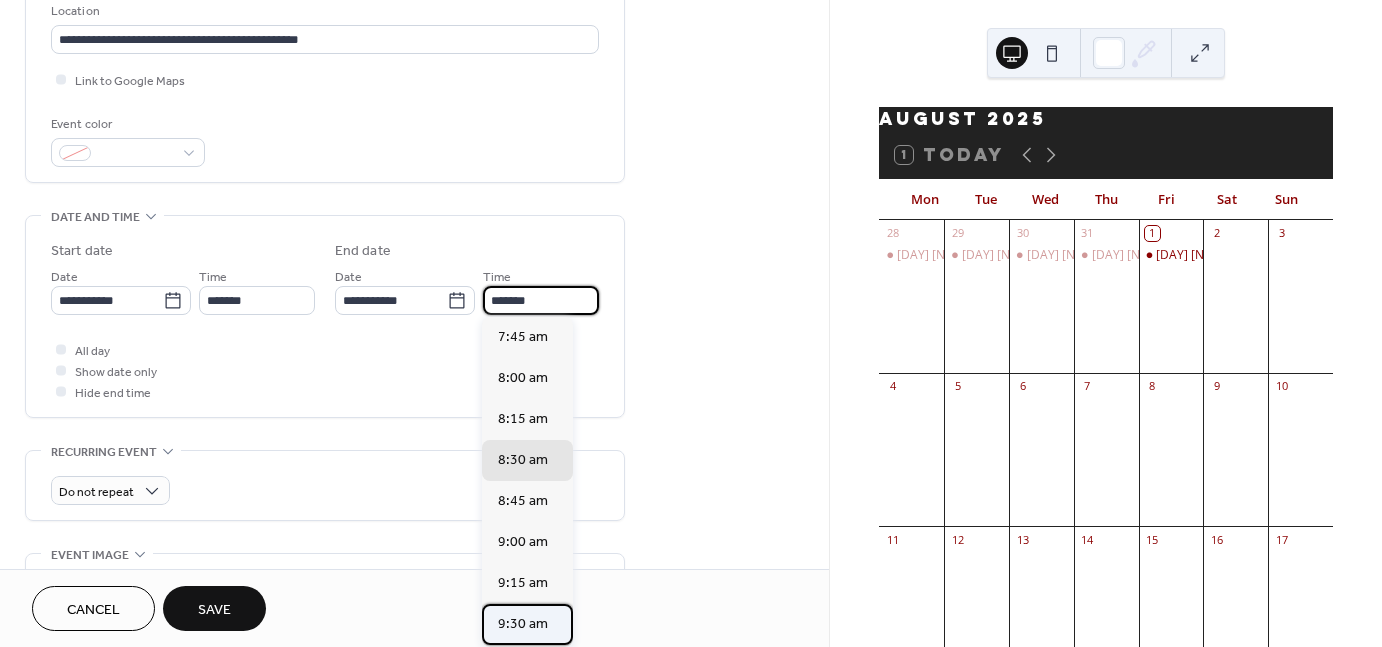 click on "9:30 am" at bounding box center (523, 624) 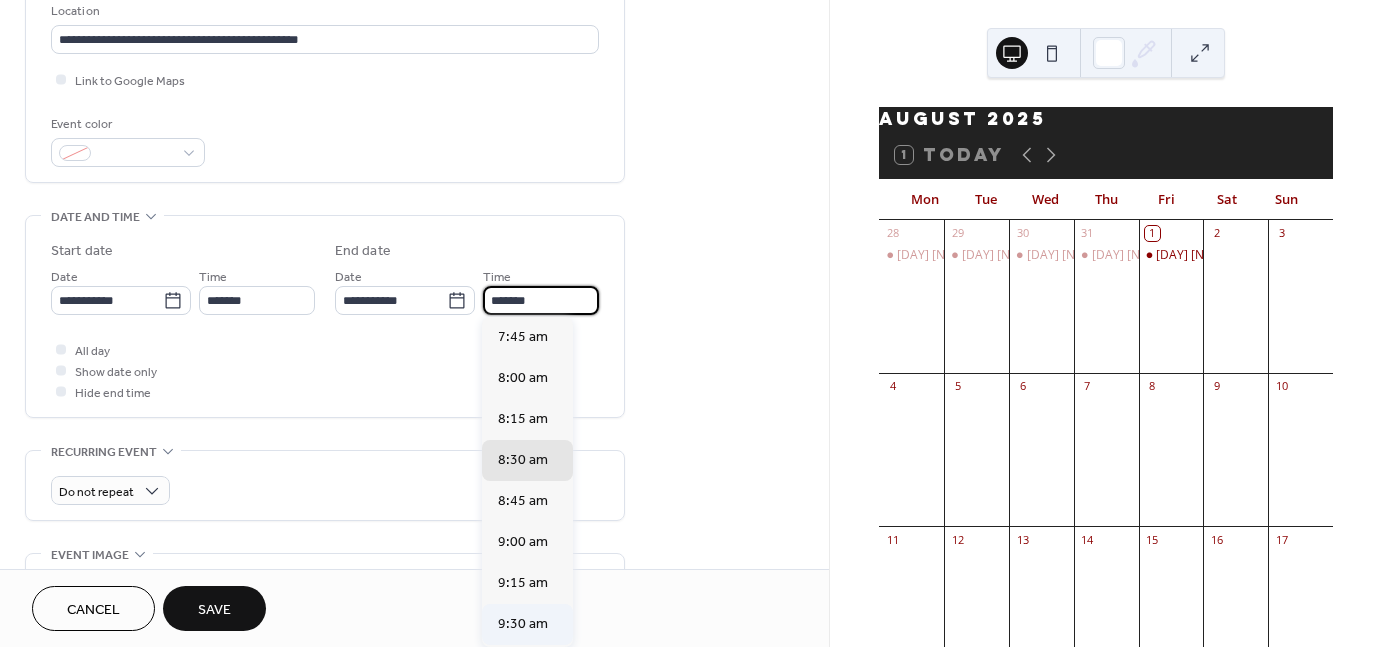 type on "*******" 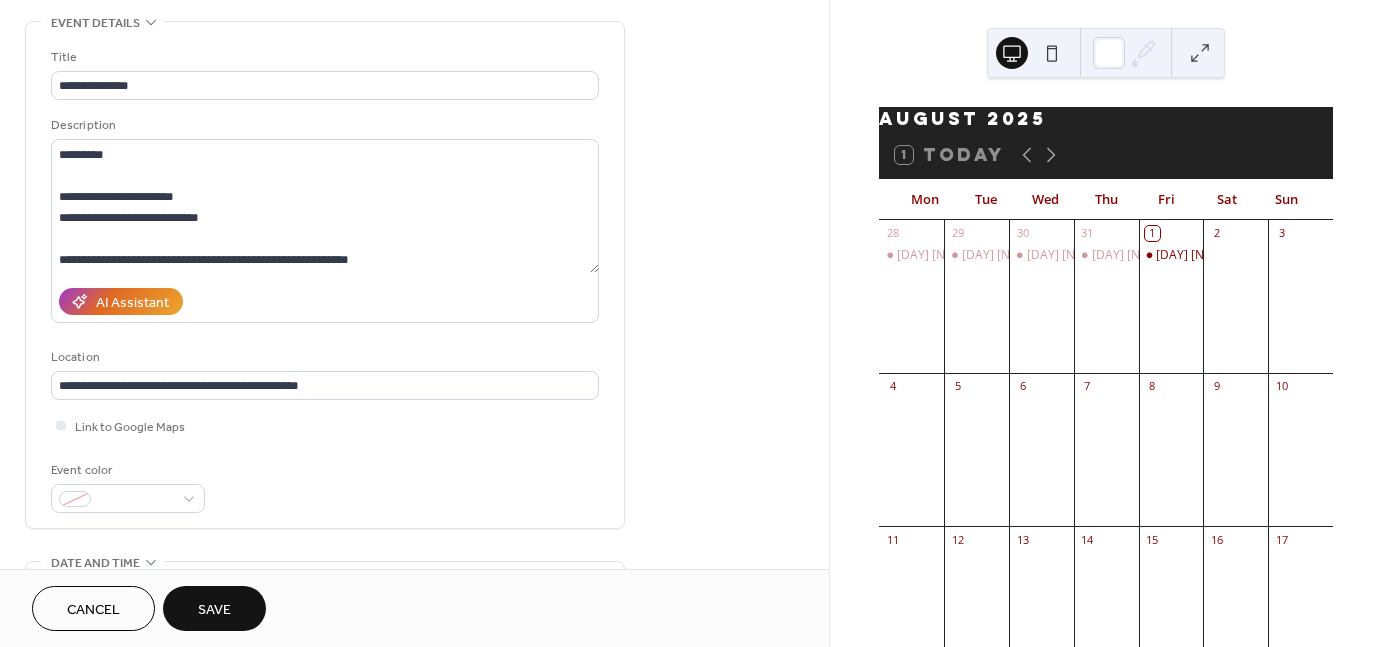 scroll, scrollTop: 0, scrollLeft: 0, axis: both 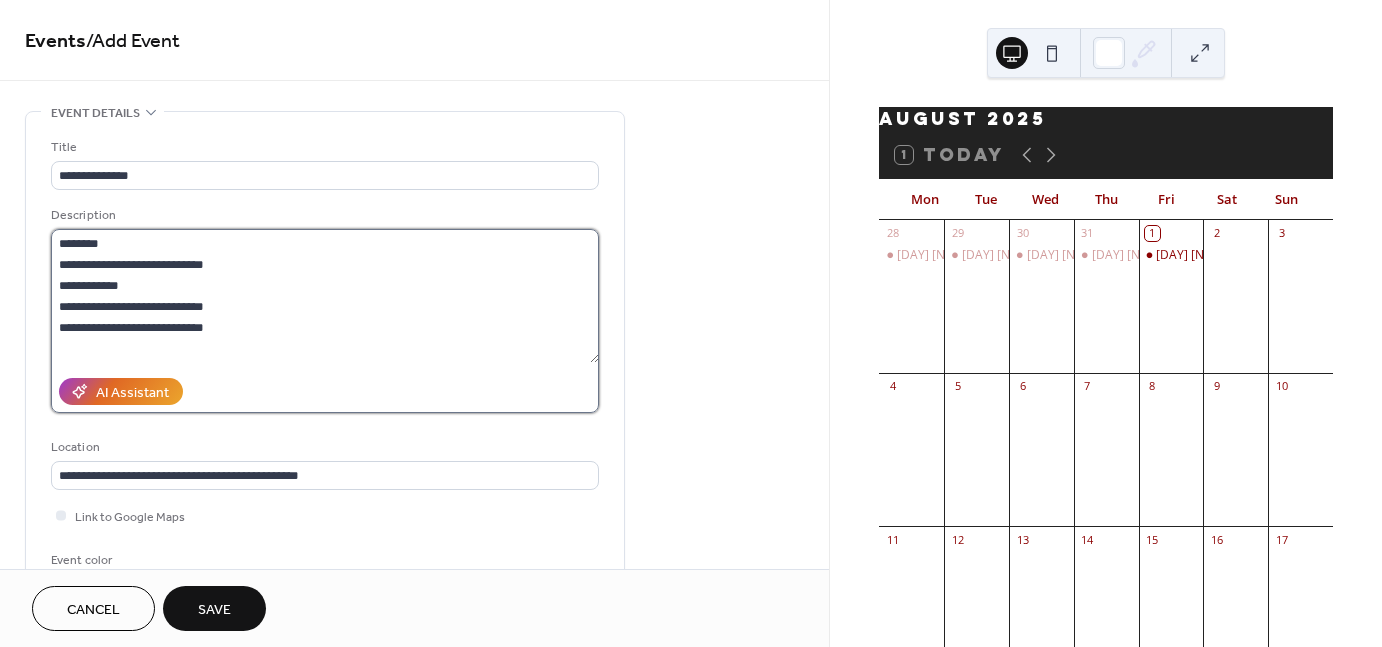 click on "**********" at bounding box center [325, 296] 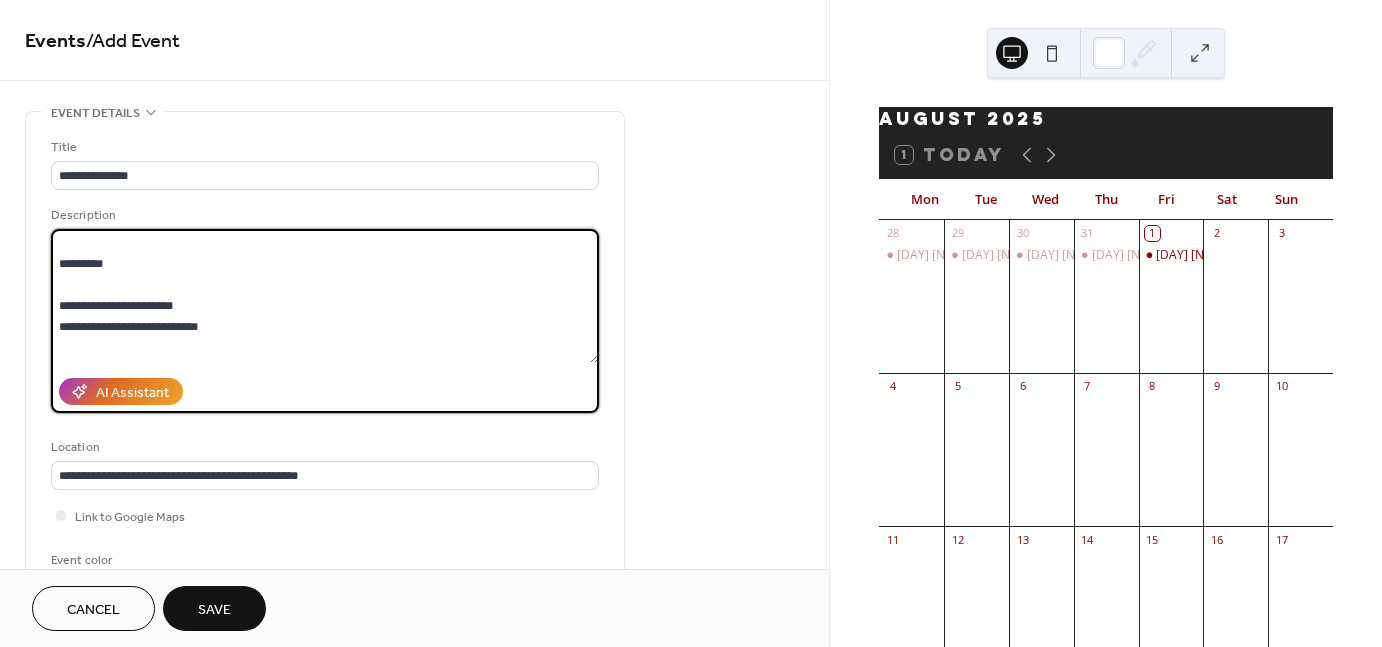 scroll, scrollTop: 168, scrollLeft: 0, axis: vertical 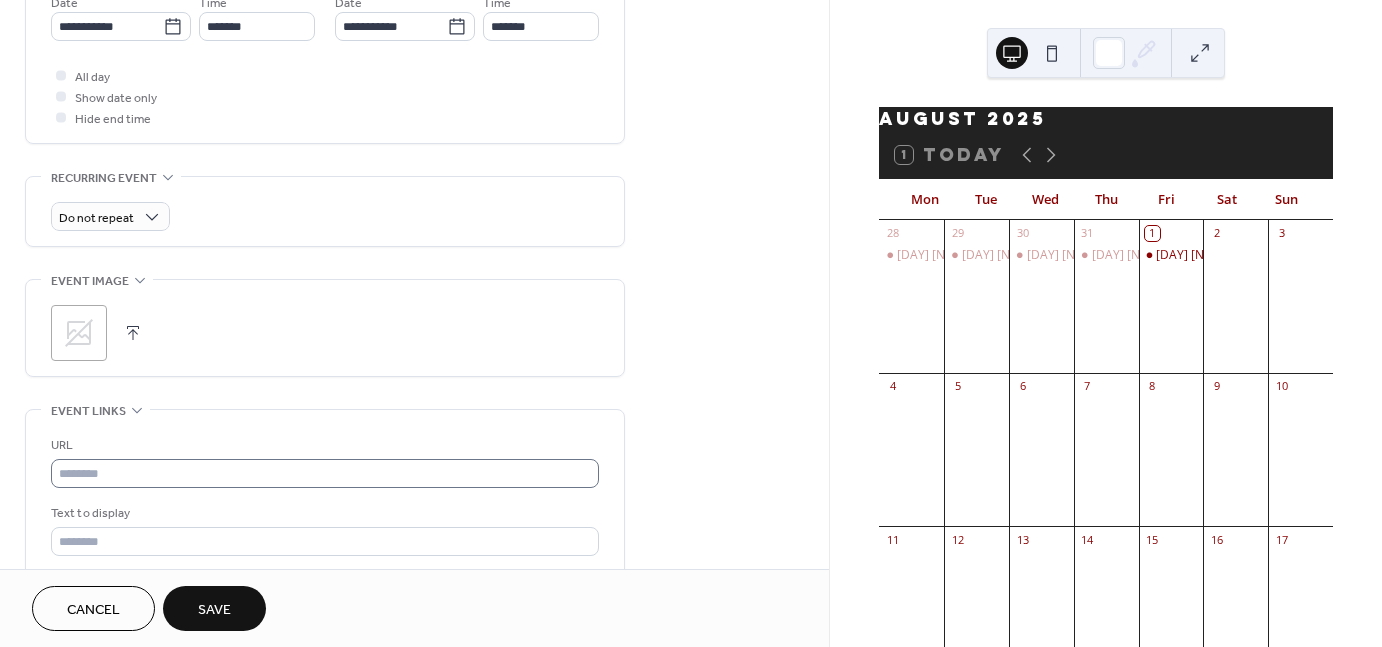 type on "**********" 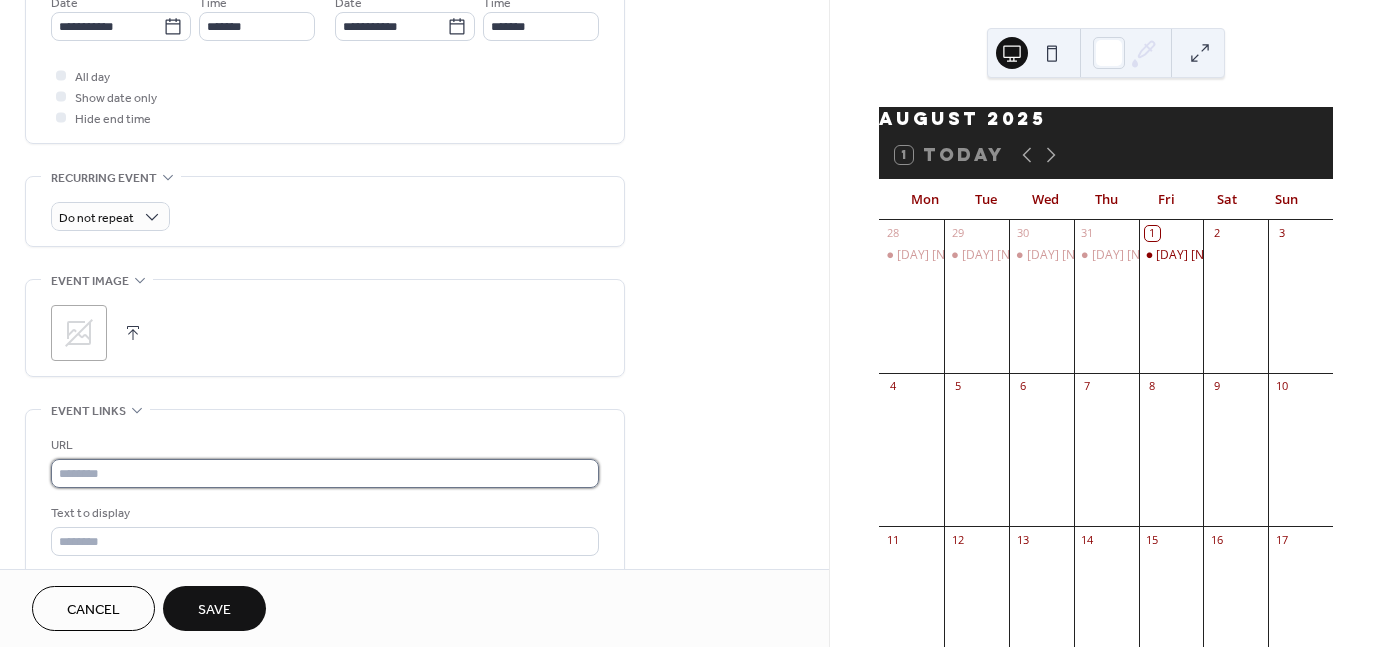 click at bounding box center [325, 473] 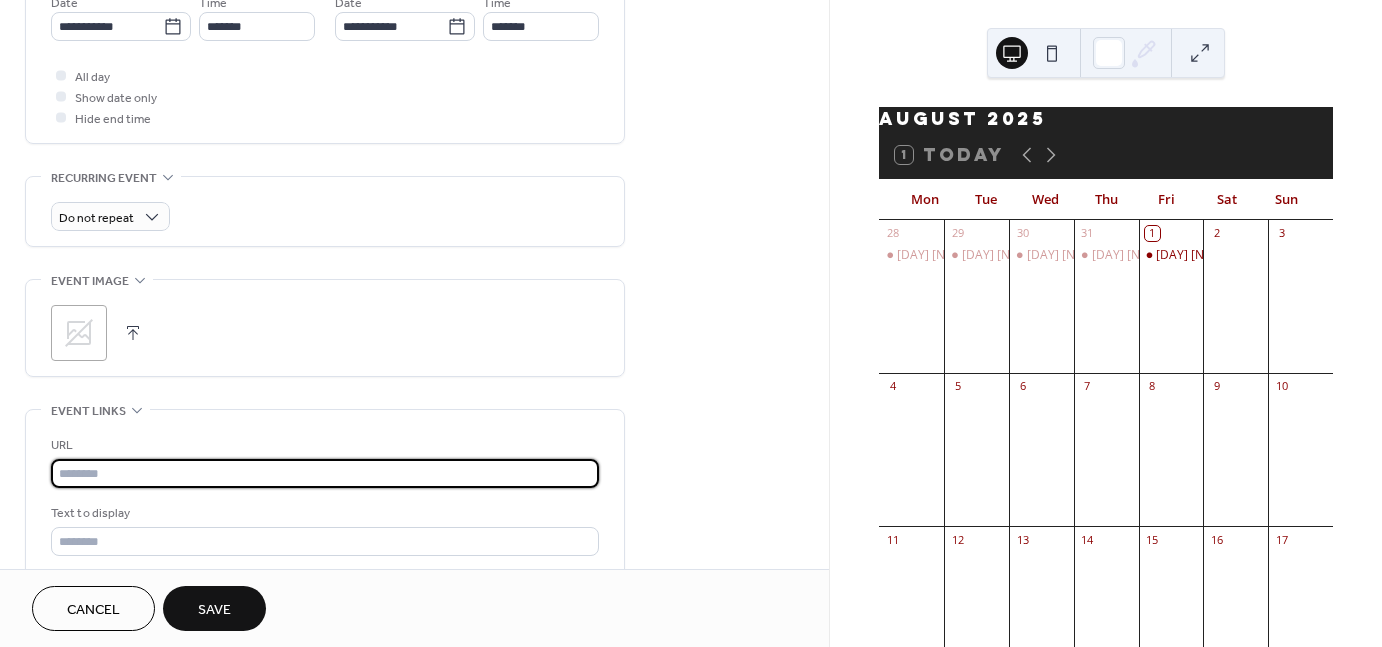 type on "**********" 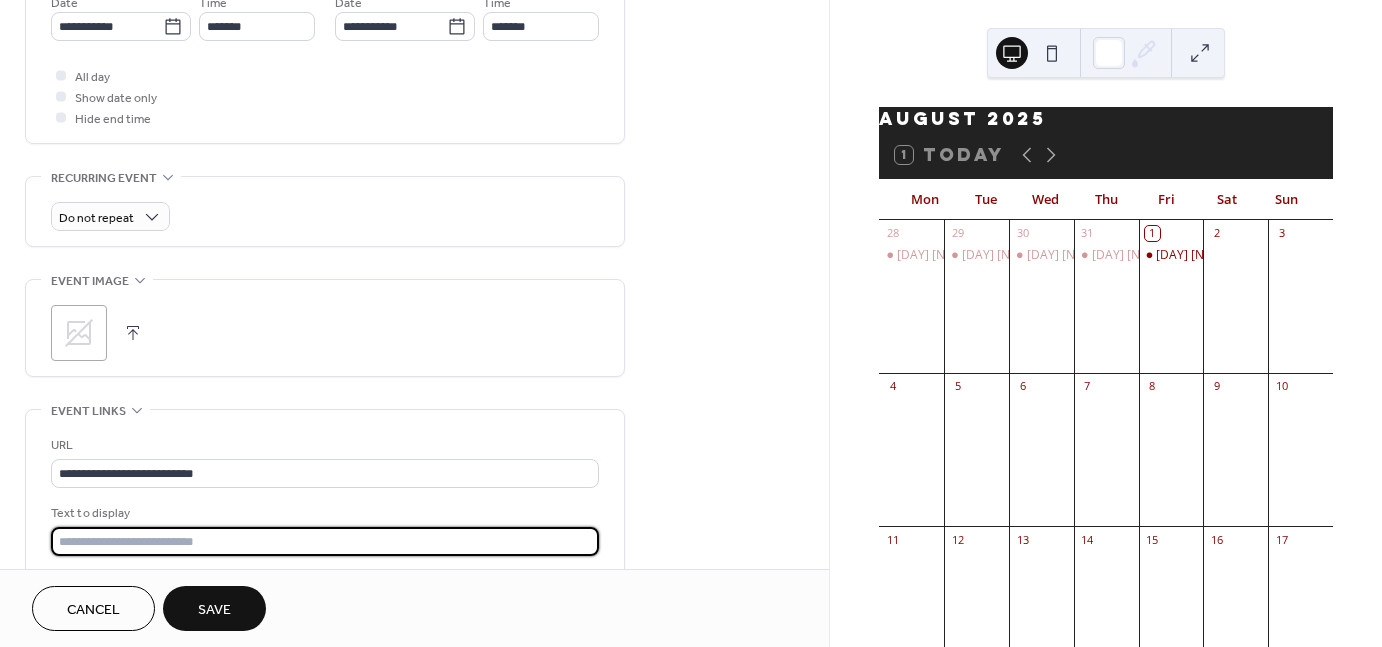 click at bounding box center (325, 541) 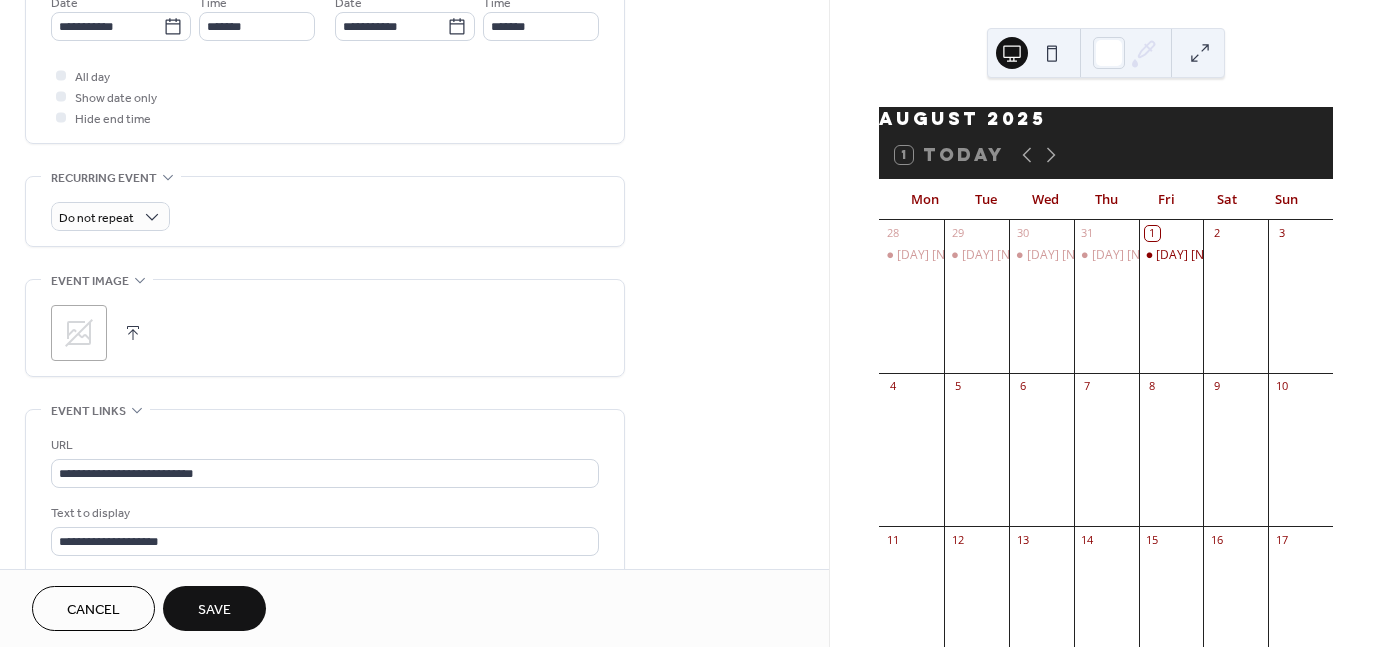 click on "Save" at bounding box center (214, 610) 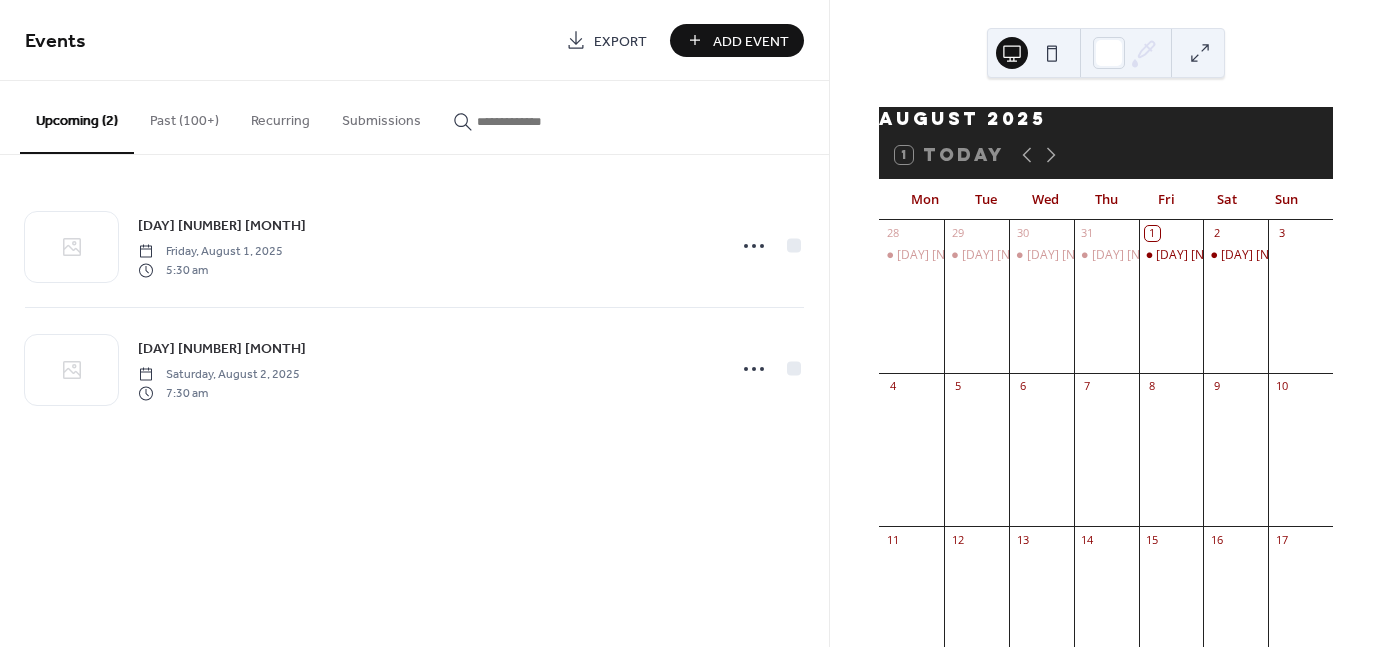 click on "Add Event" at bounding box center [737, 40] 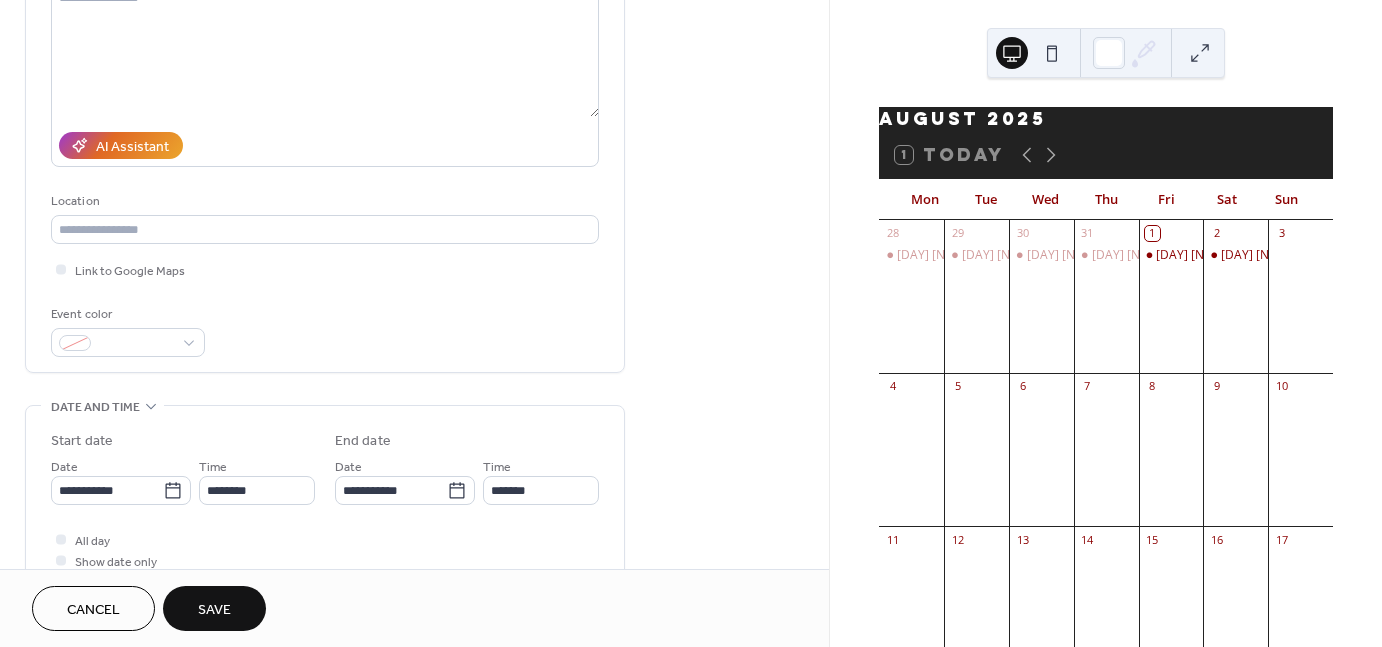 scroll, scrollTop: 251, scrollLeft: 0, axis: vertical 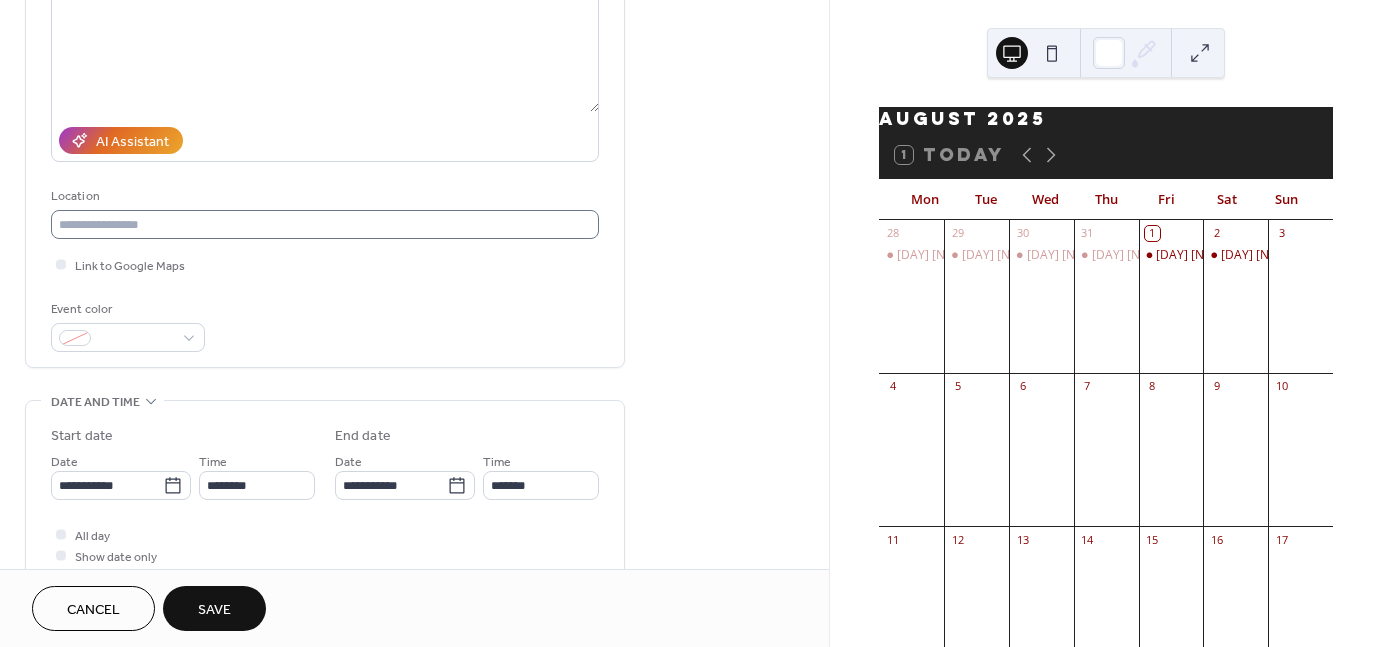 type on "**********" 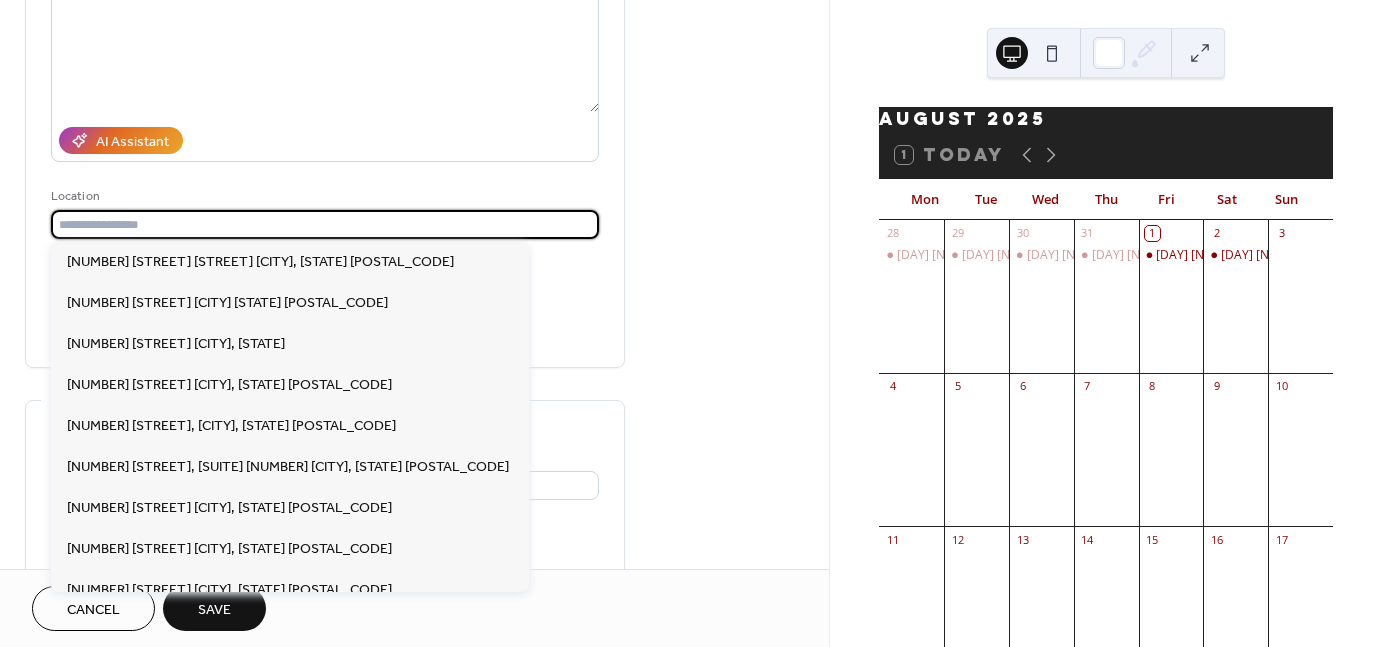 click at bounding box center (325, 224) 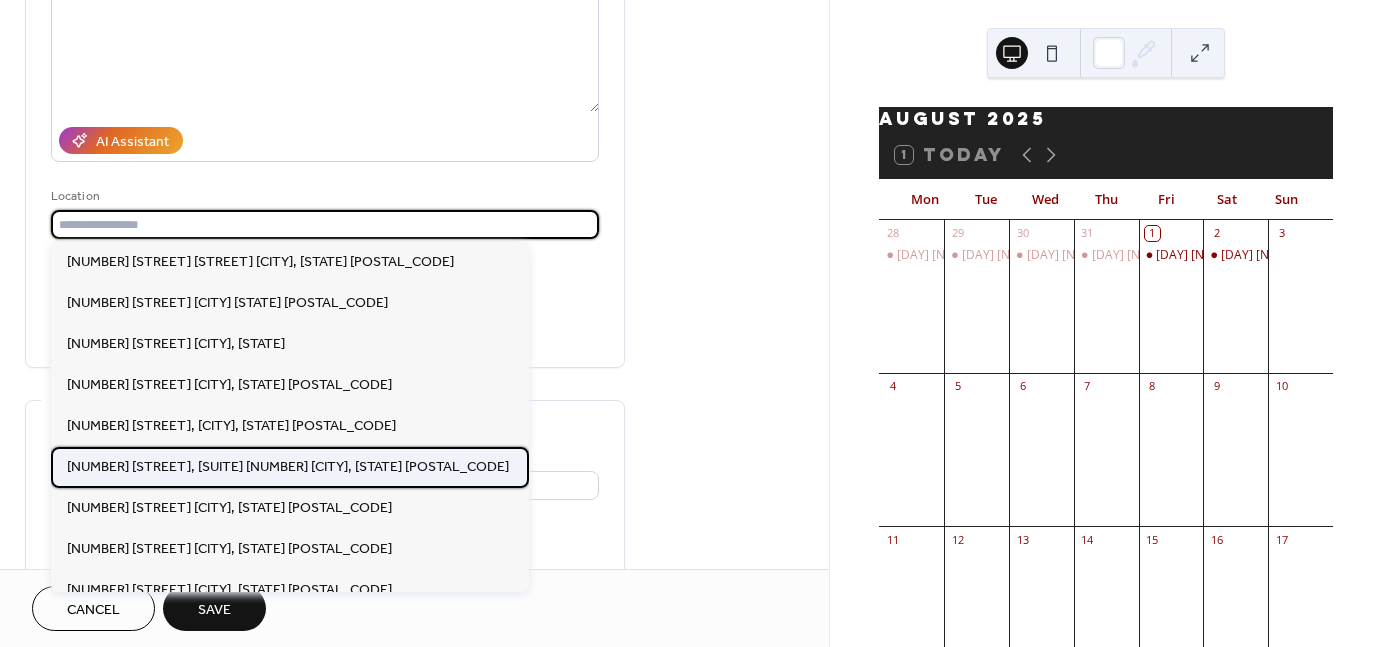 click on "[NUMBER] [STREET], [SUITE] [NUMBER] [CITY], [STATE] [POSTAL_CODE]" at bounding box center (288, 467) 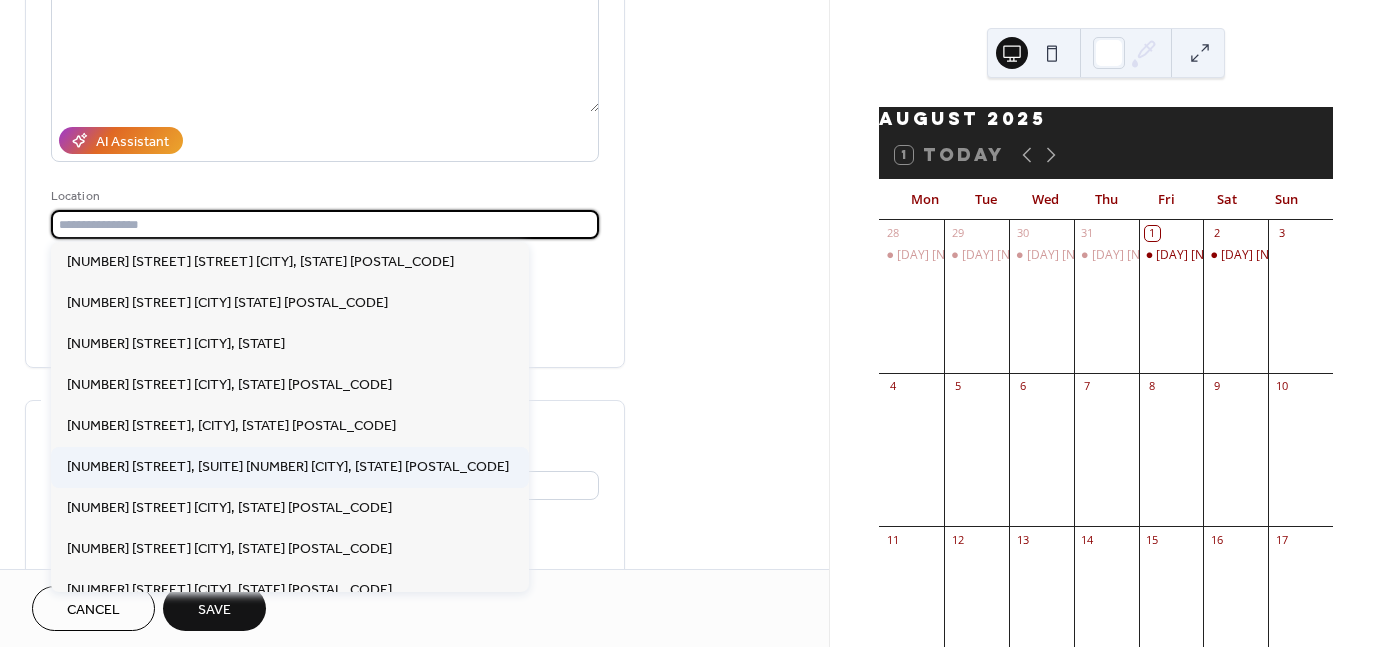 type on "**********" 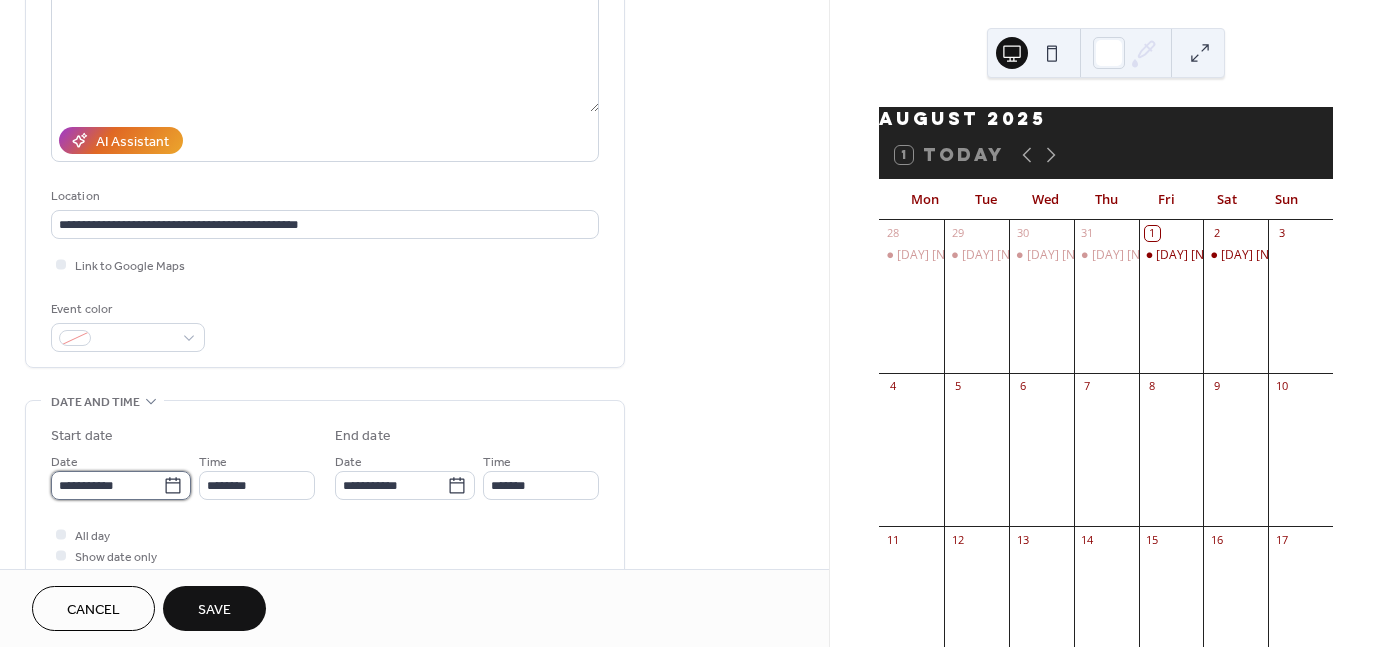 click on "**********" at bounding box center [107, 485] 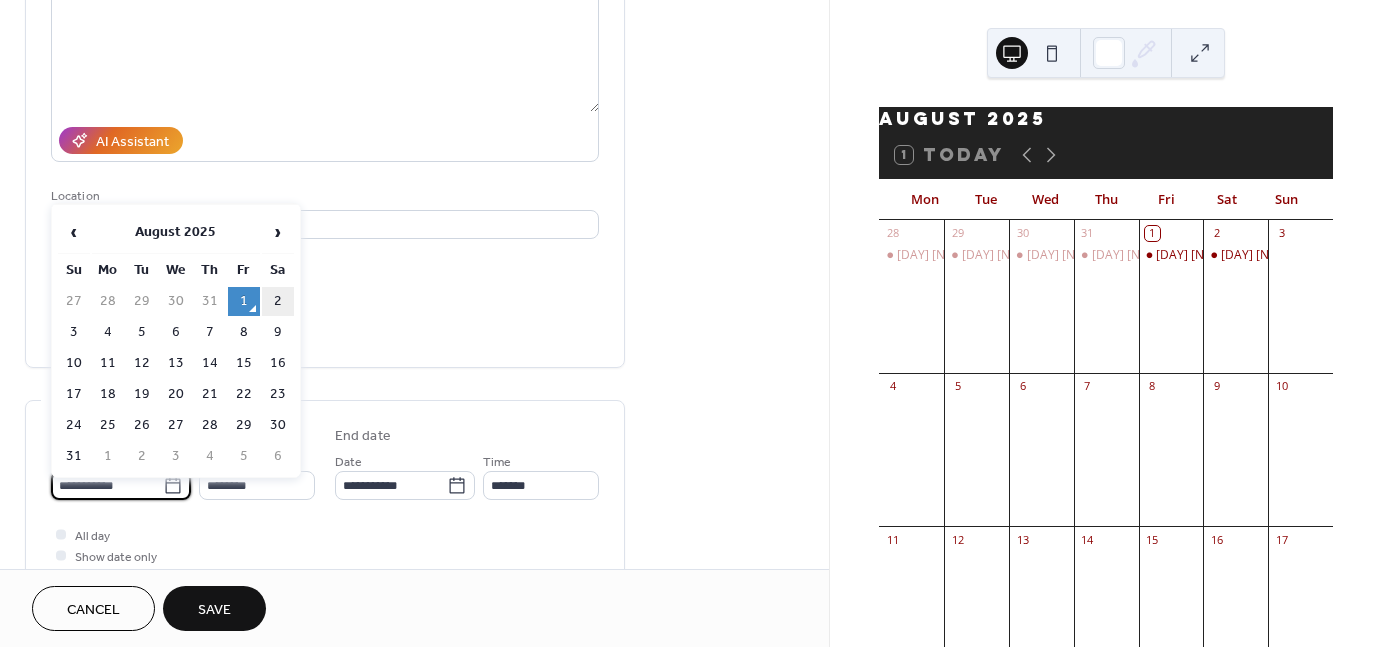 click on "2" at bounding box center [278, 301] 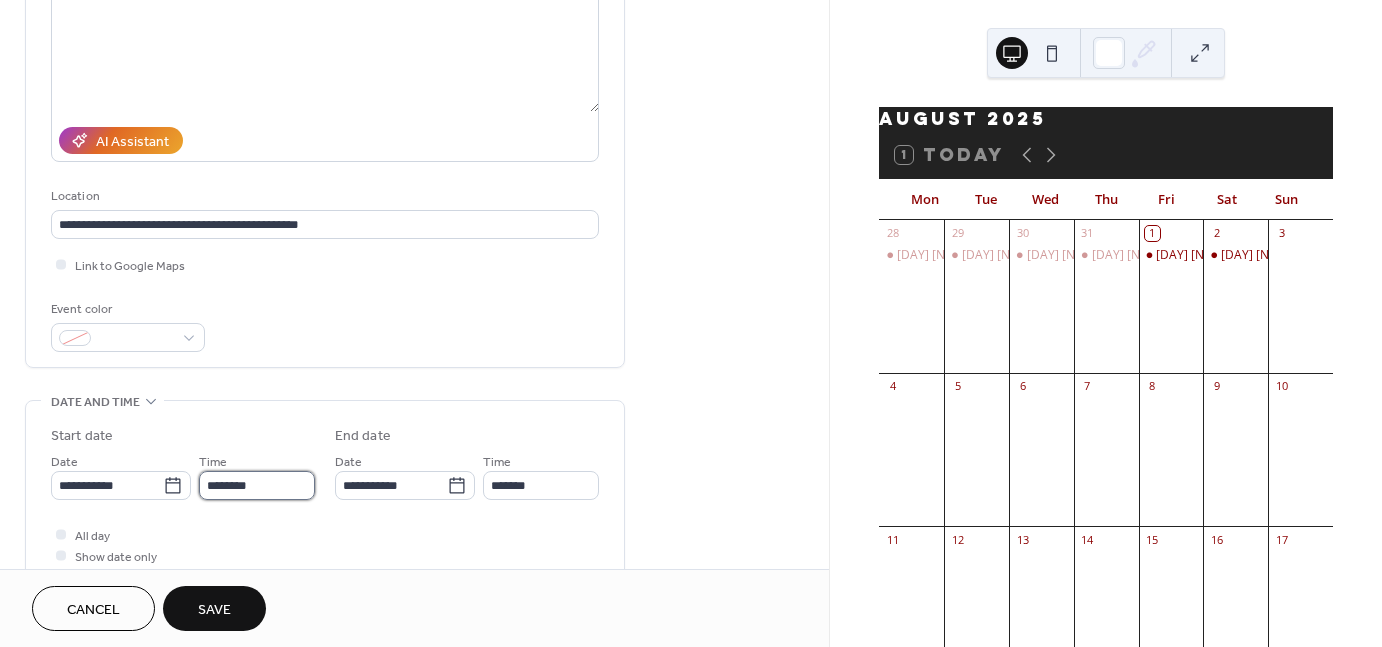 click on "********" at bounding box center (257, 485) 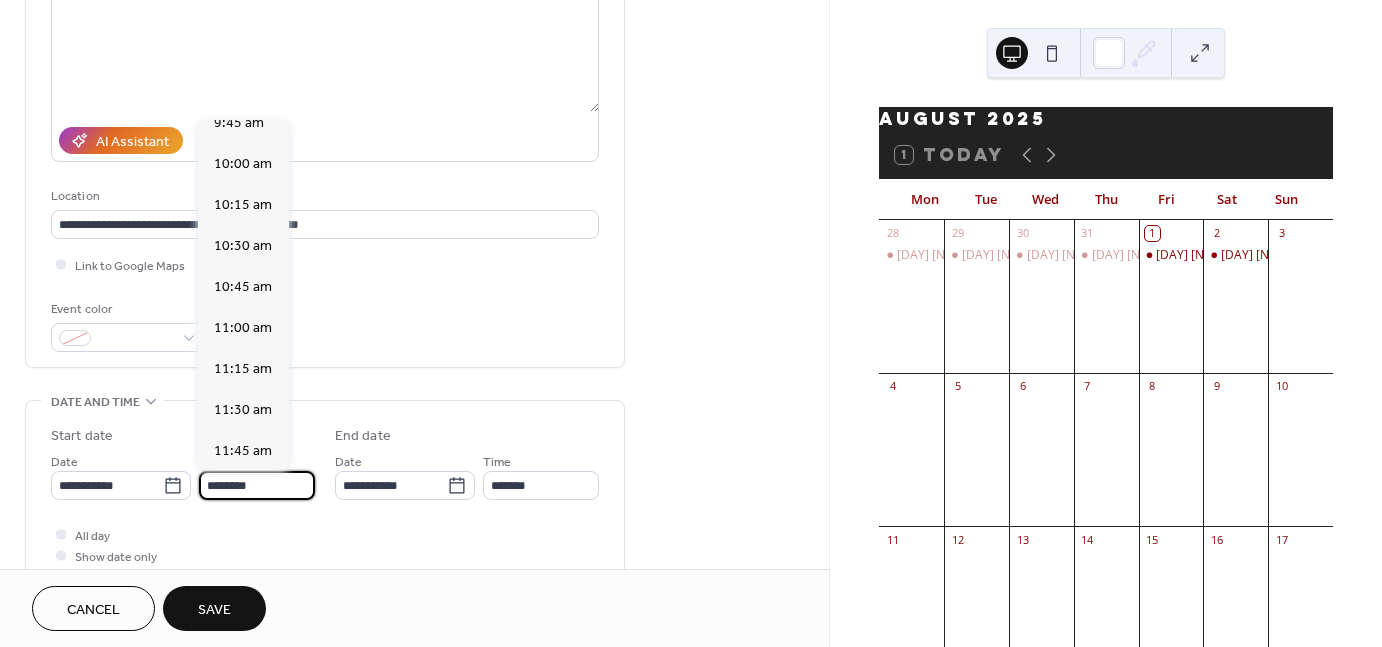 scroll, scrollTop: 1616, scrollLeft: 0, axis: vertical 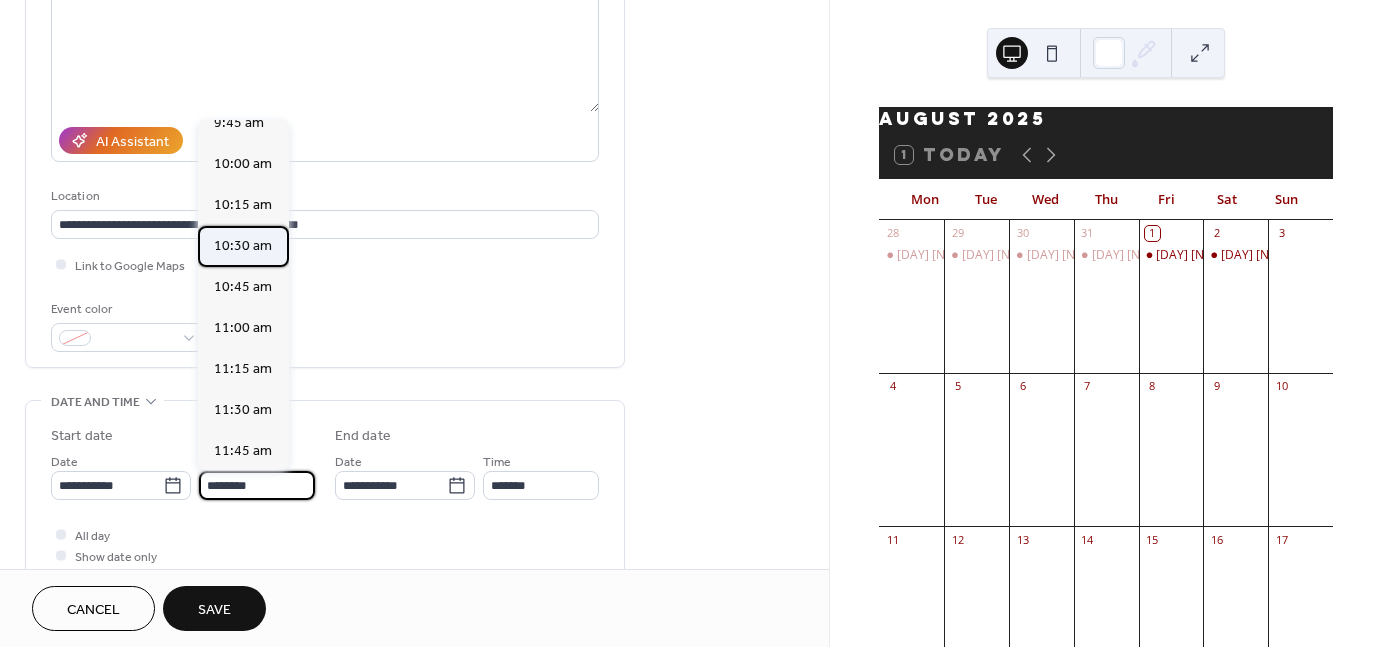 click on "10:30 am" at bounding box center (243, 246) 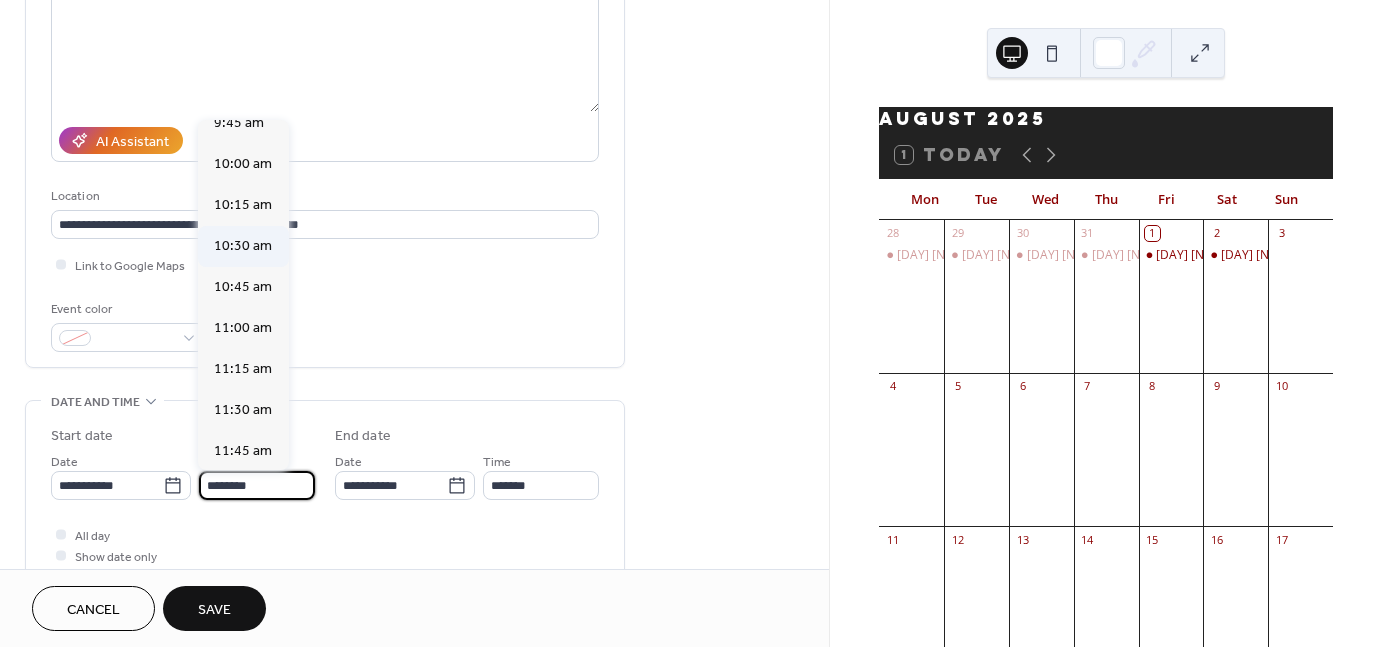 type on "********" 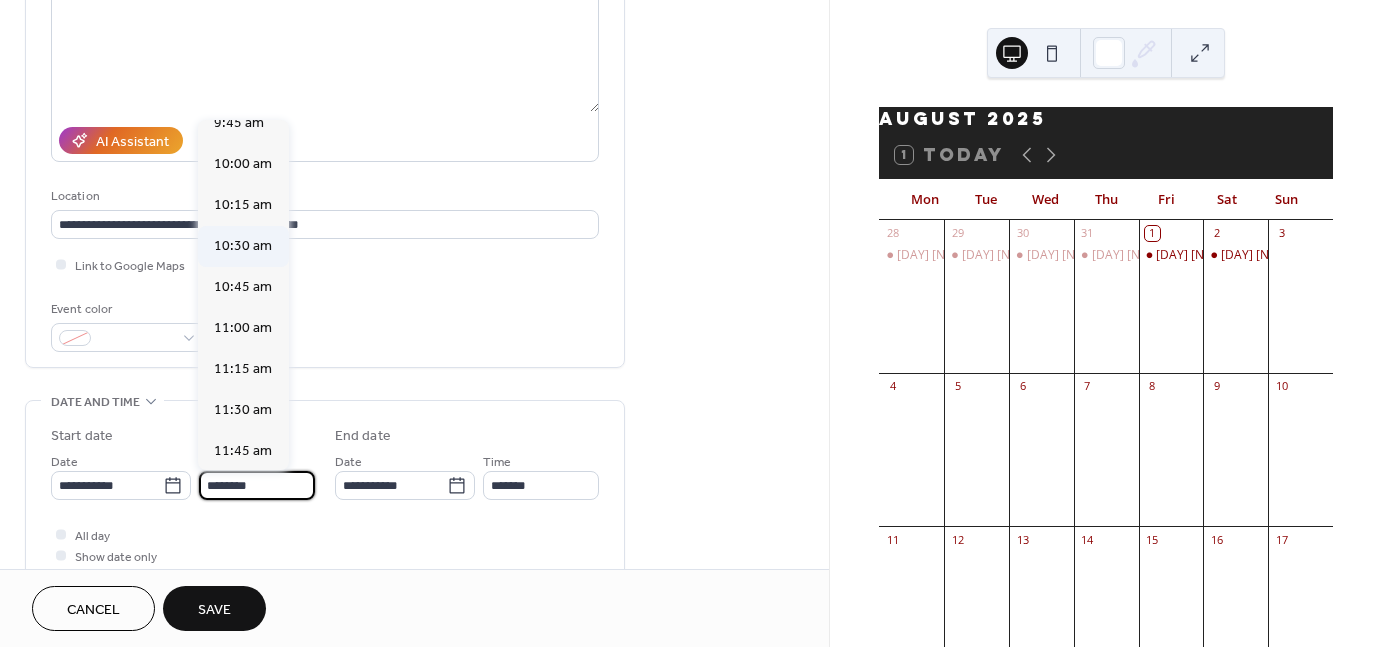 type on "********" 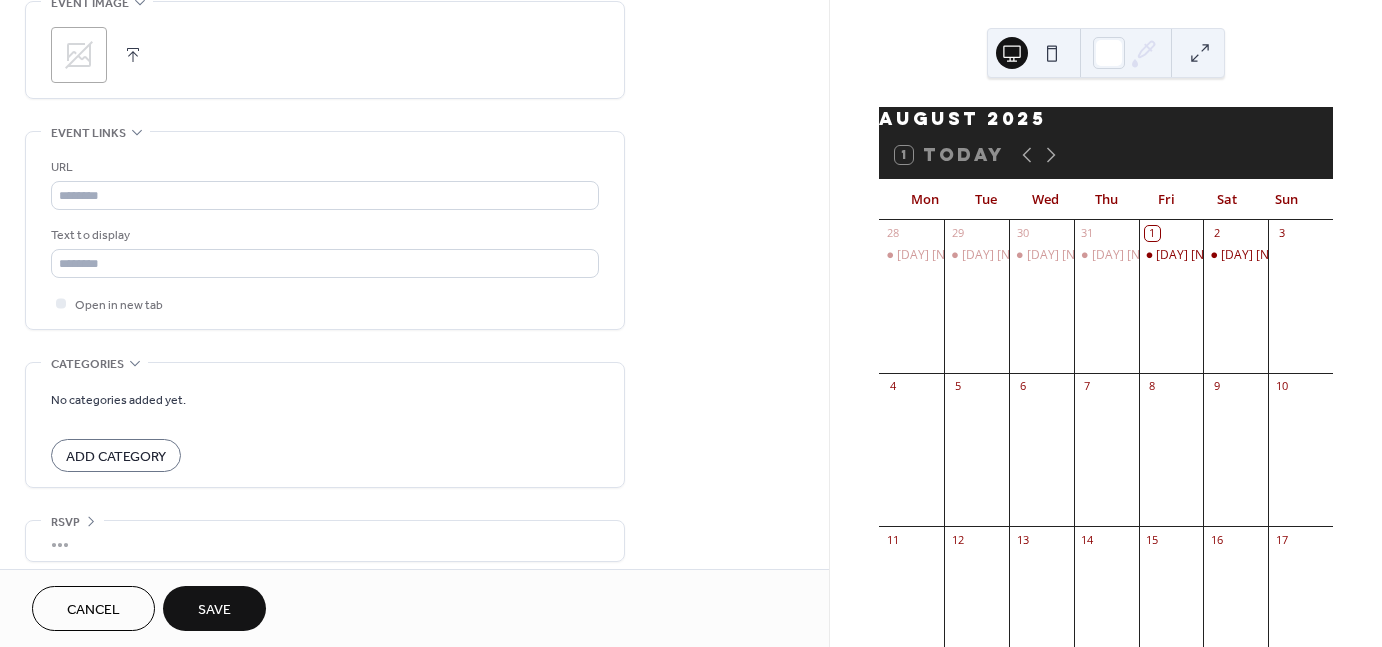 scroll, scrollTop: 998, scrollLeft: 0, axis: vertical 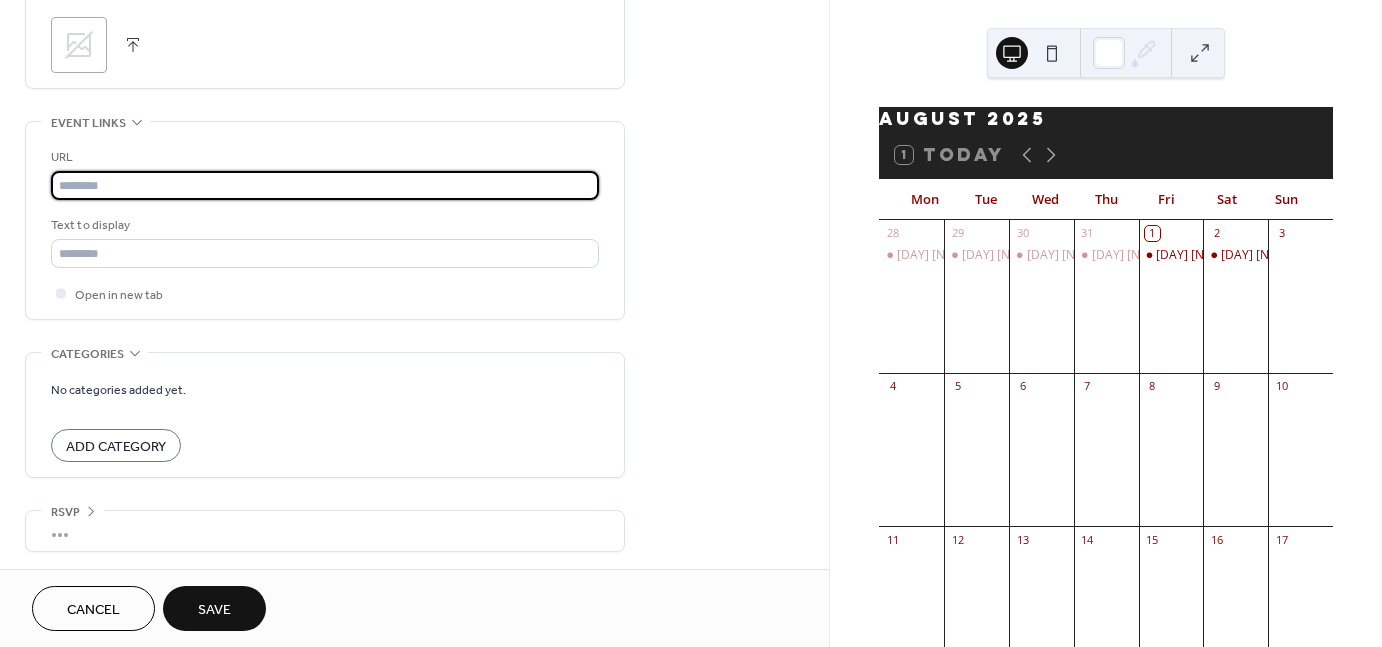 click at bounding box center (325, 185) 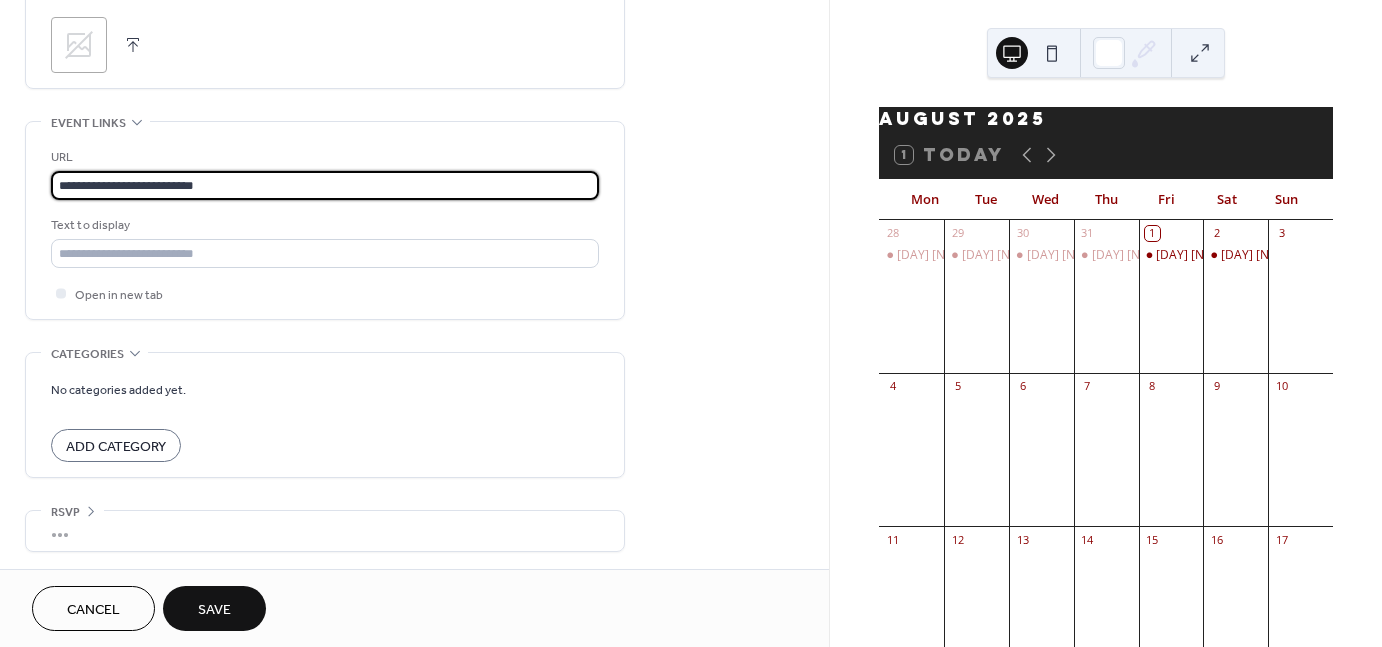 click on "**********" at bounding box center [325, 225] 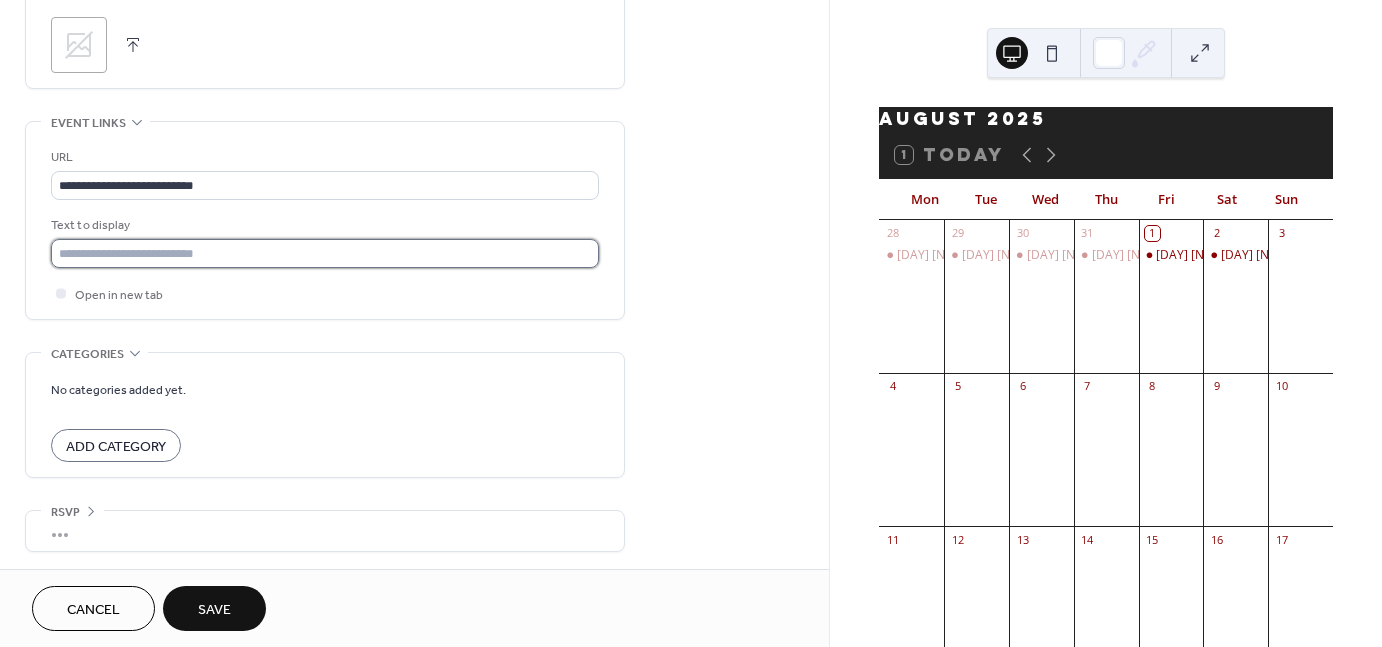 click at bounding box center [325, 253] 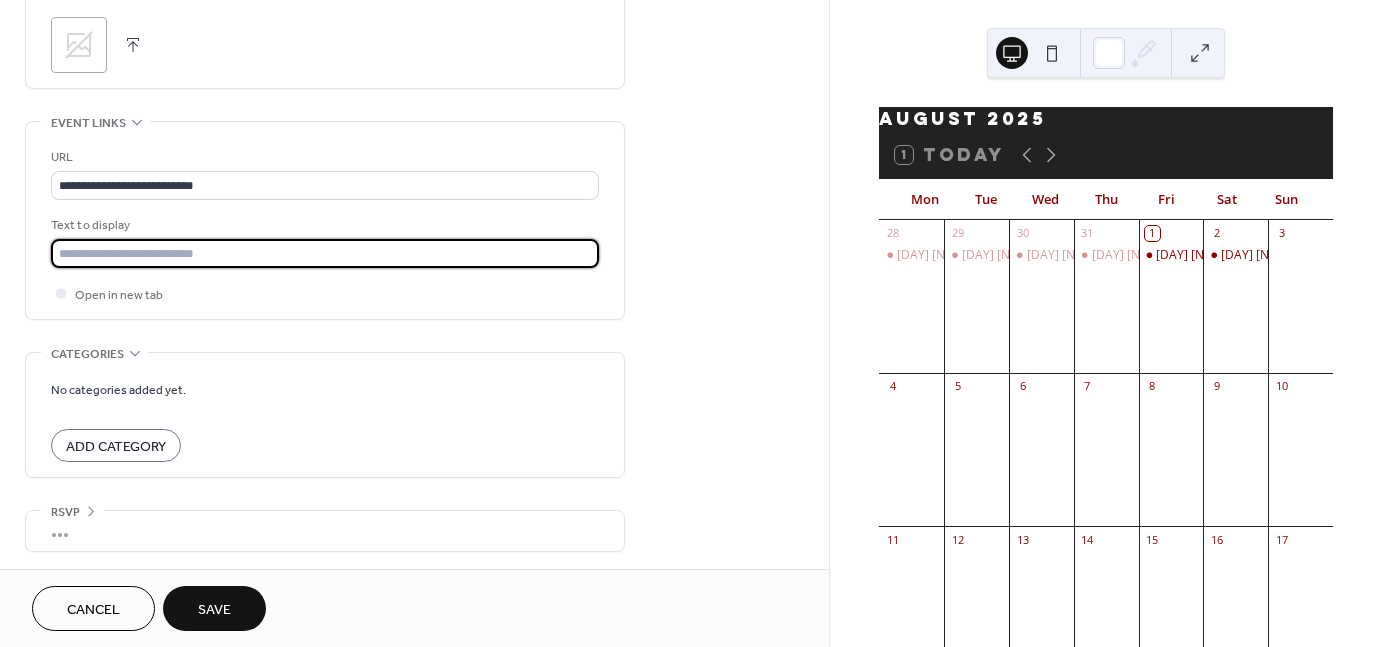 type on "**********" 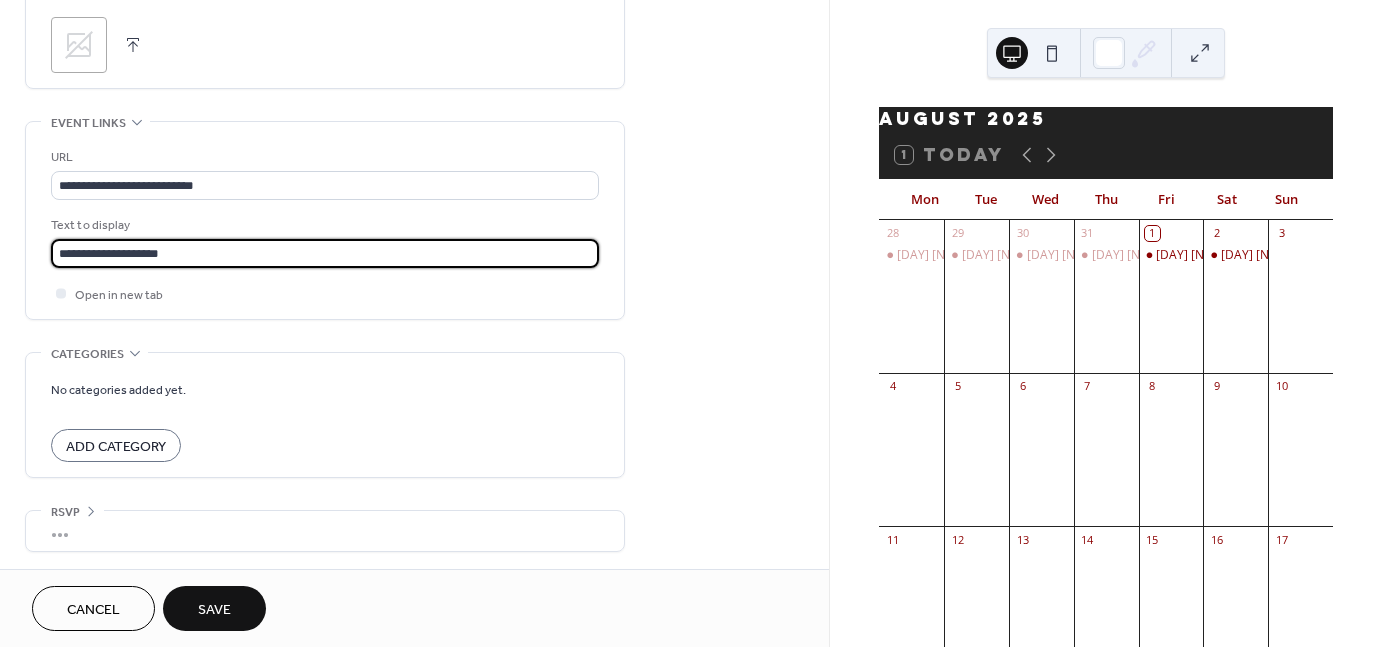 click on "Save" at bounding box center (214, 610) 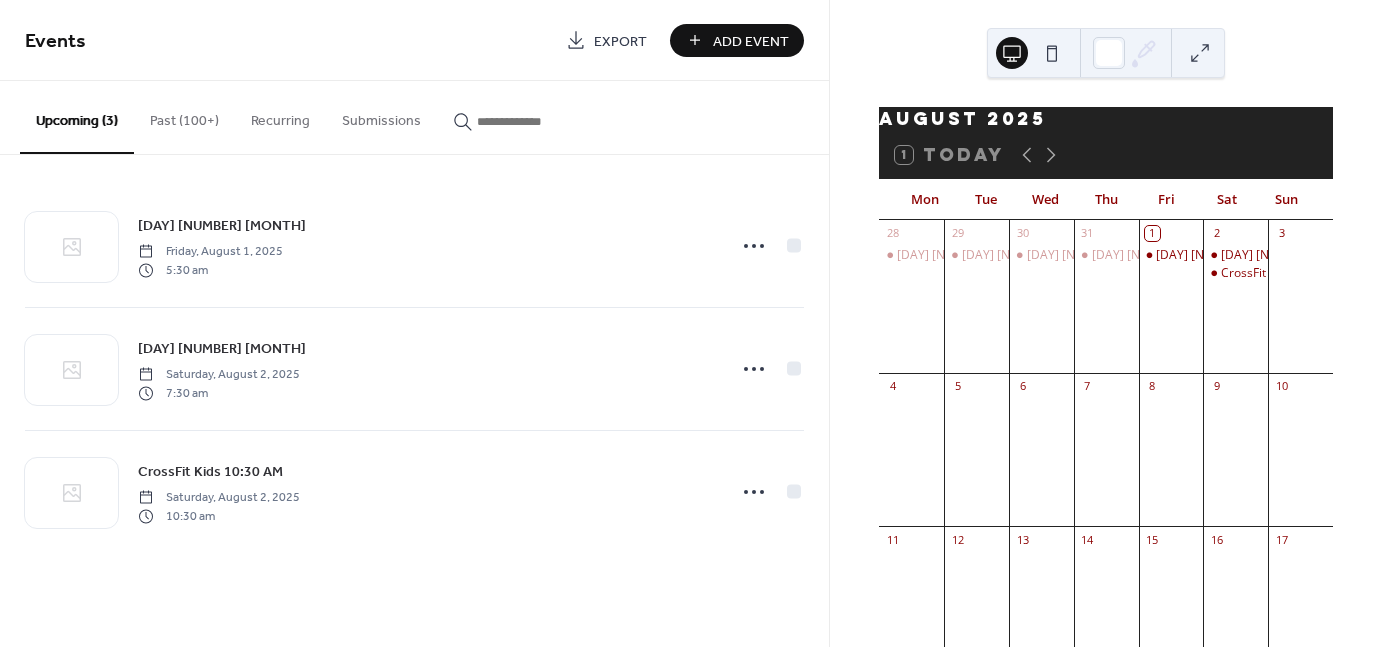 click on "Add Event" at bounding box center [751, 41] 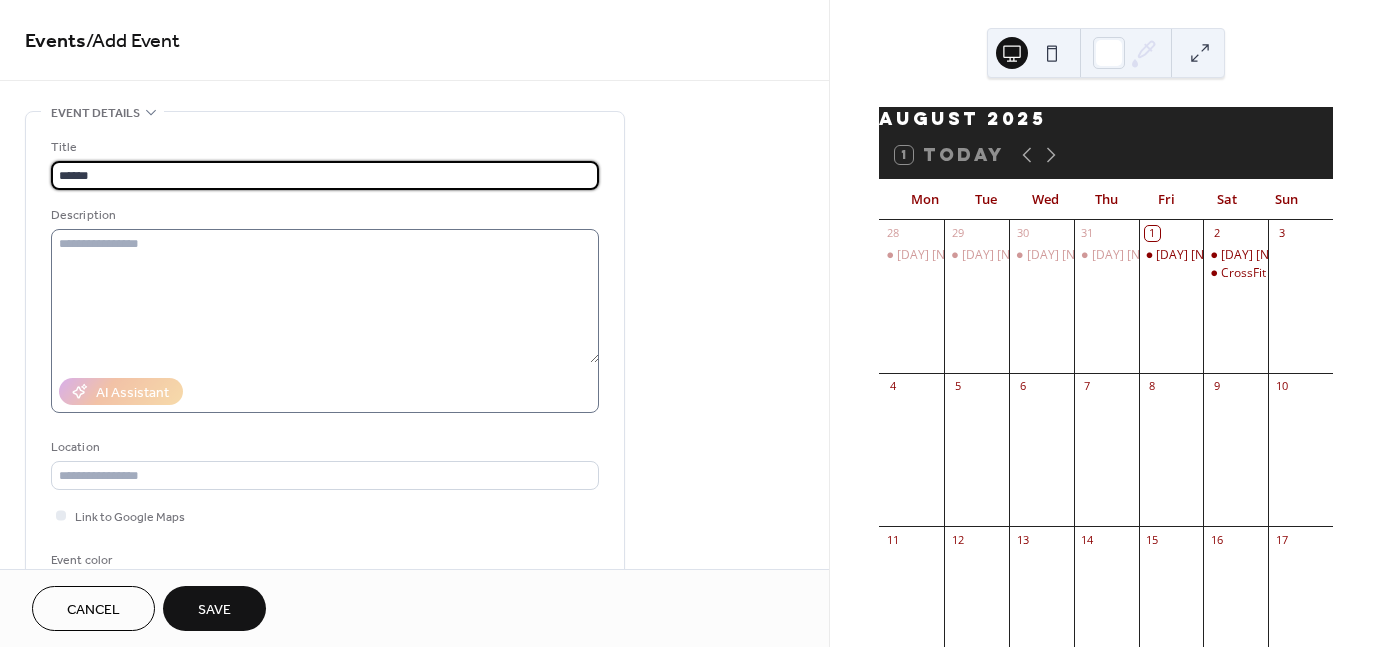 type on "******" 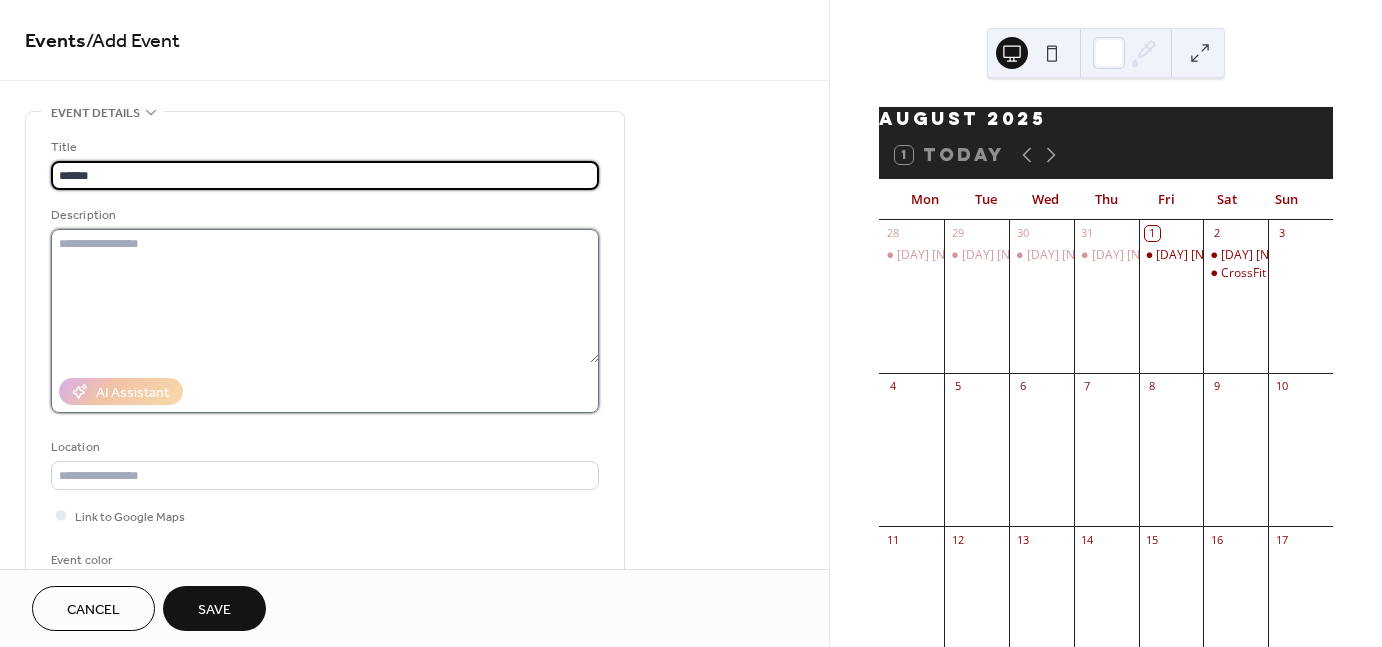 click at bounding box center (325, 296) 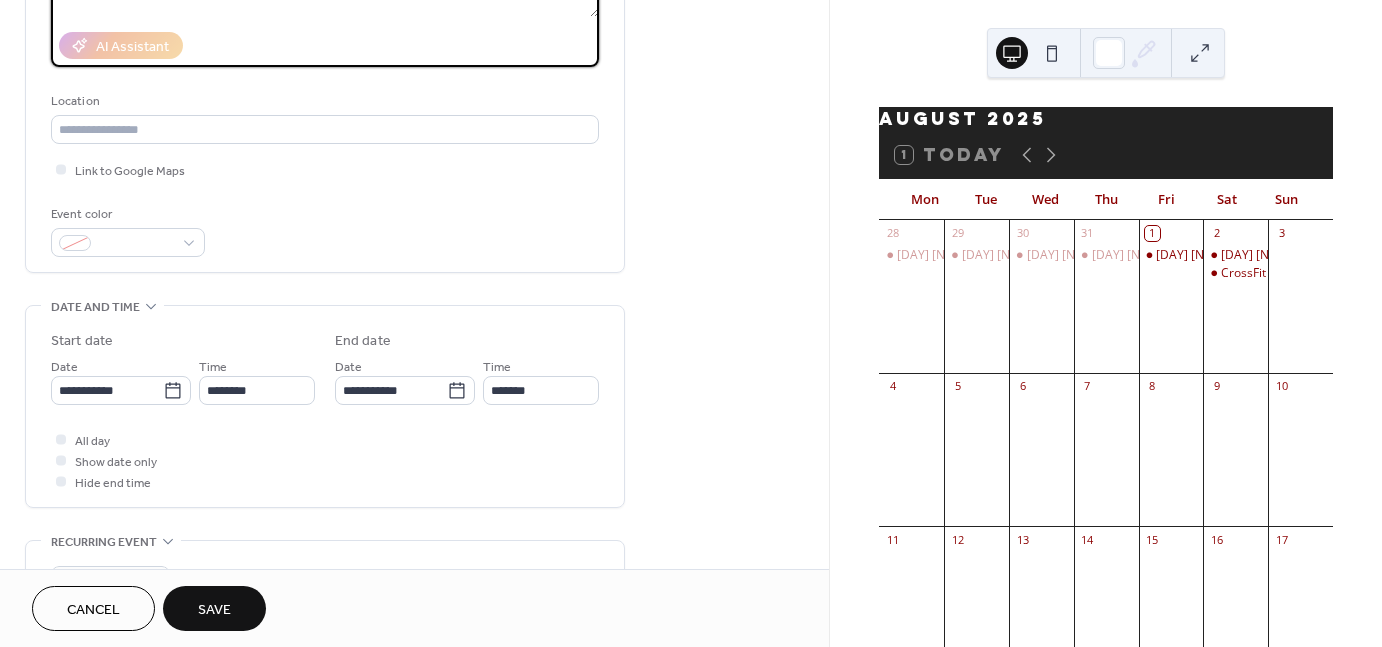 scroll, scrollTop: 348, scrollLeft: 0, axis: vertical 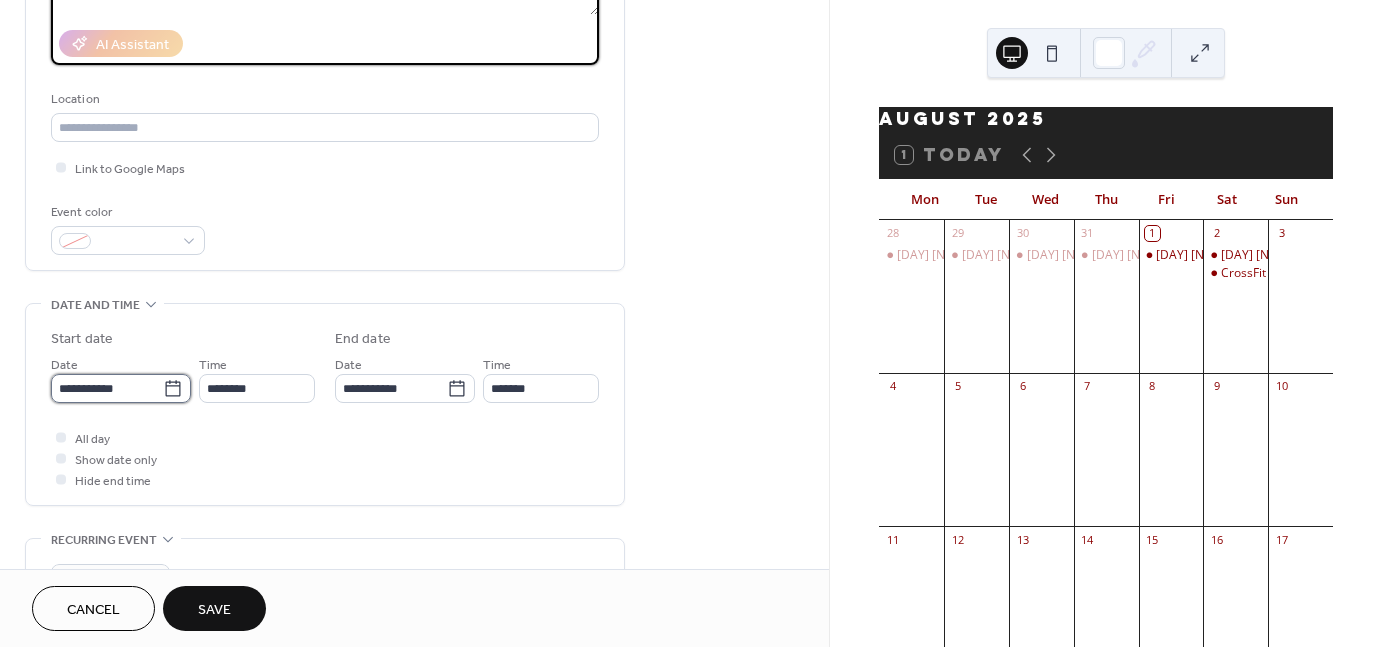 click on "**********" at bounding box center (107, 388) 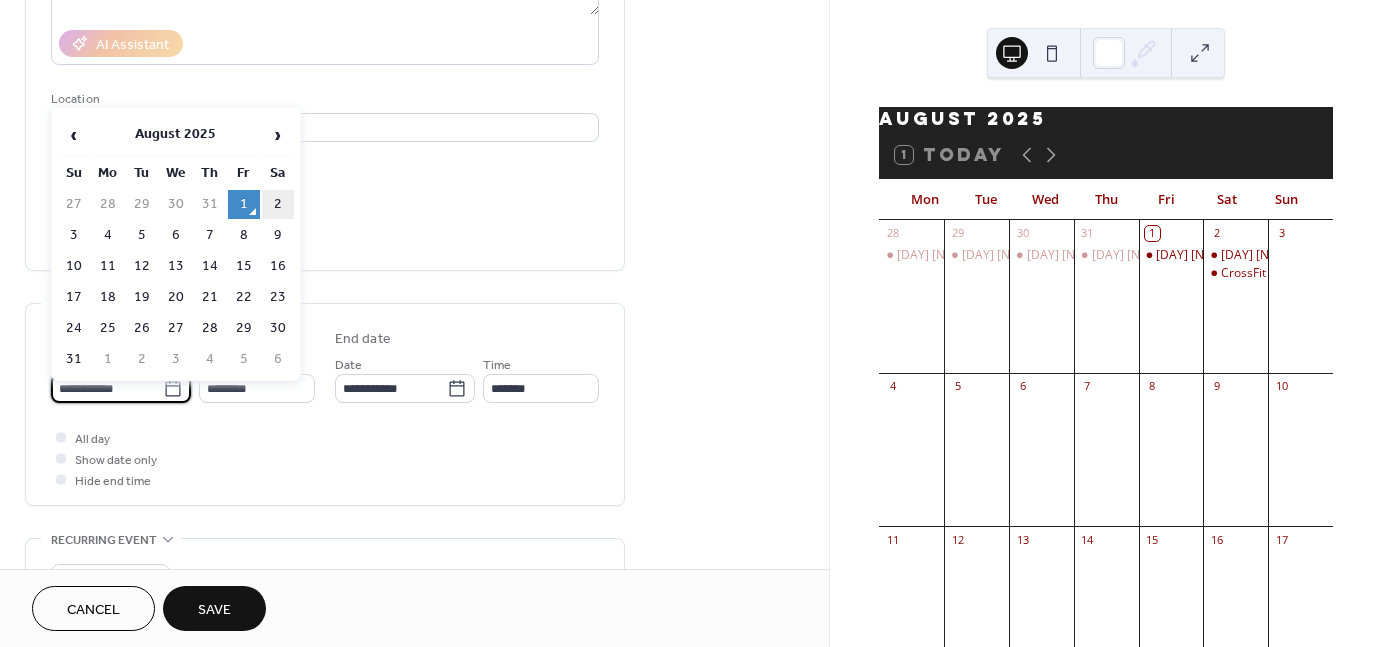 click on "2" at bounding box center (278, 204) 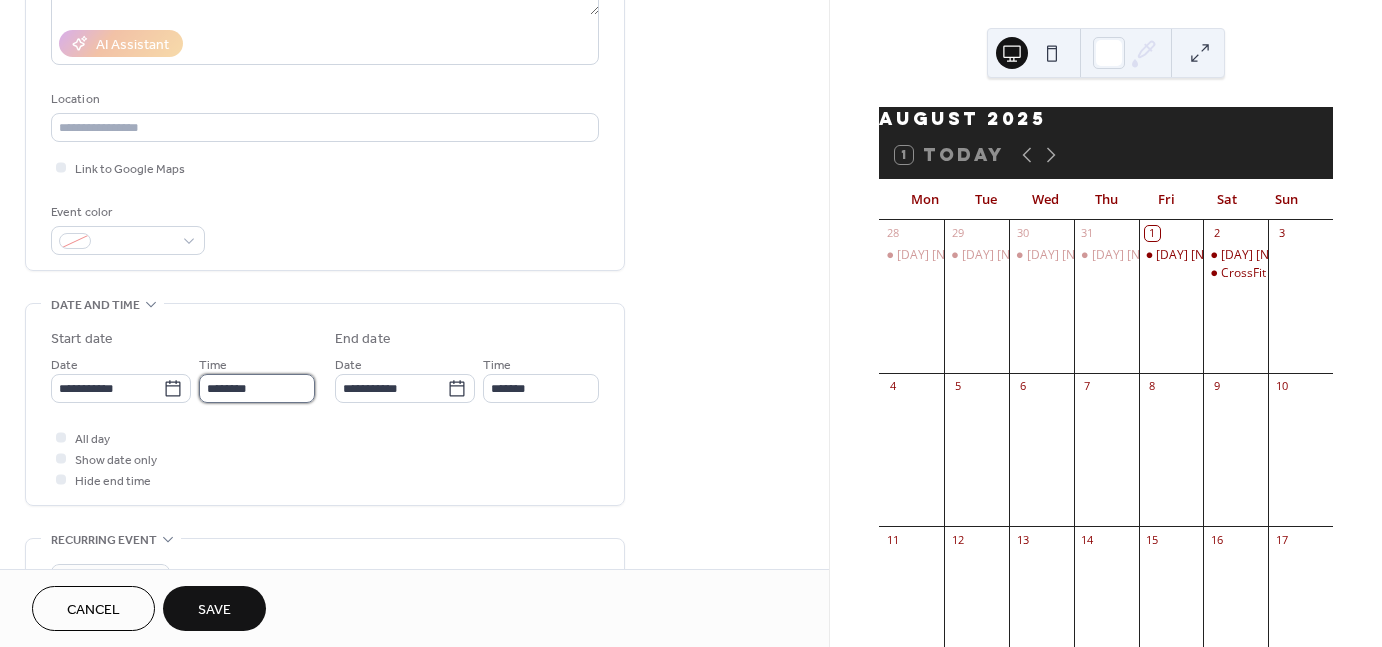 click on "********" at bounding box center [257, 388] 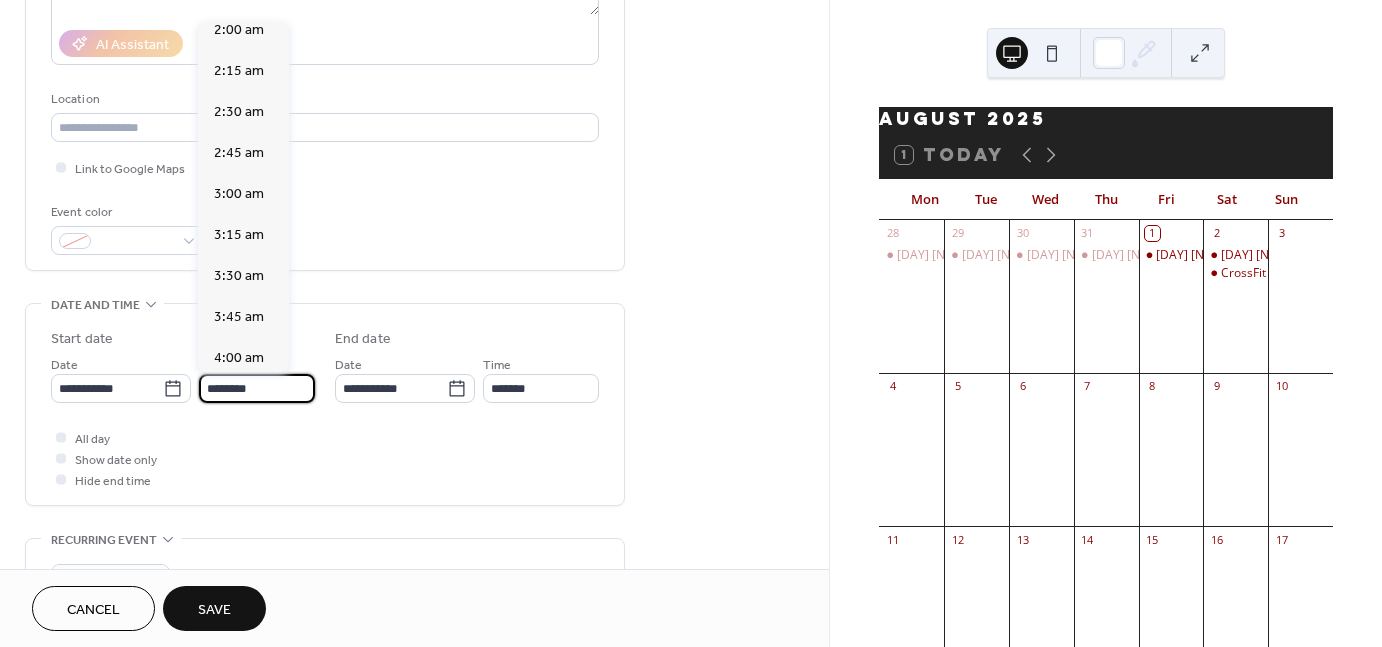 scroll, scrollTop: 0, scrollLeft: 0, axis: both 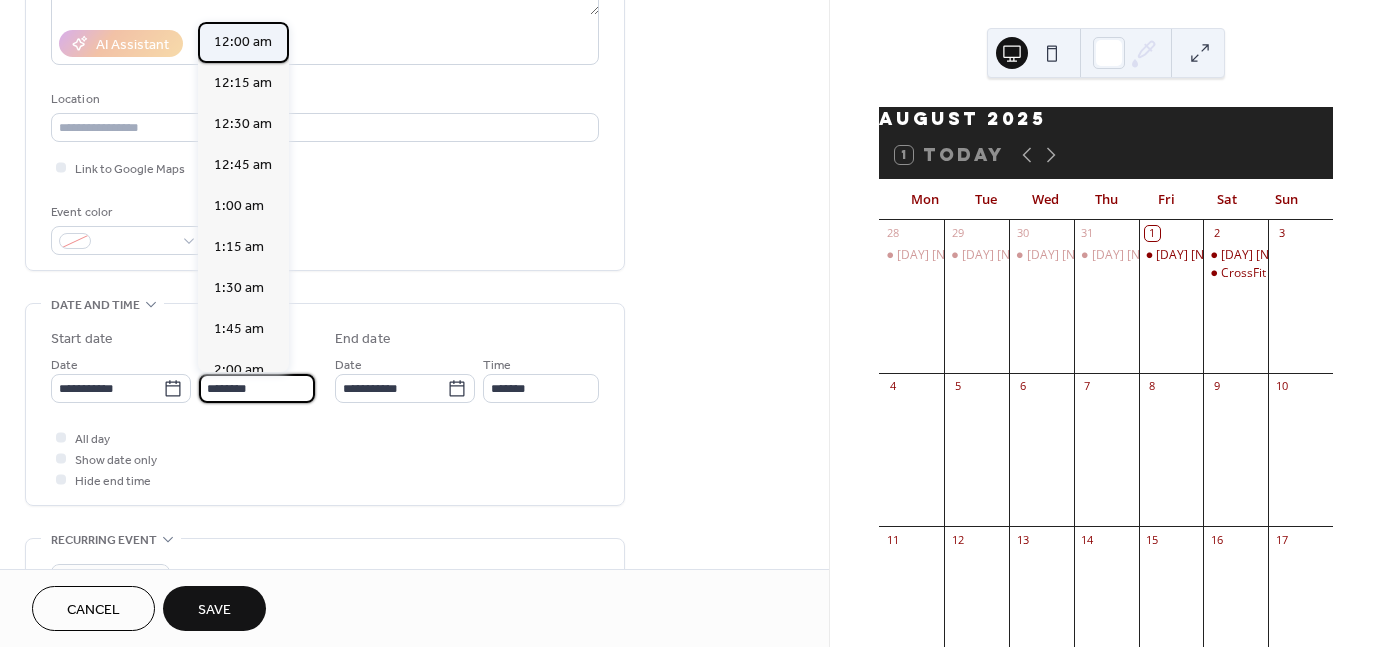 click on "12:00 am" at bounding box center (243, 42) 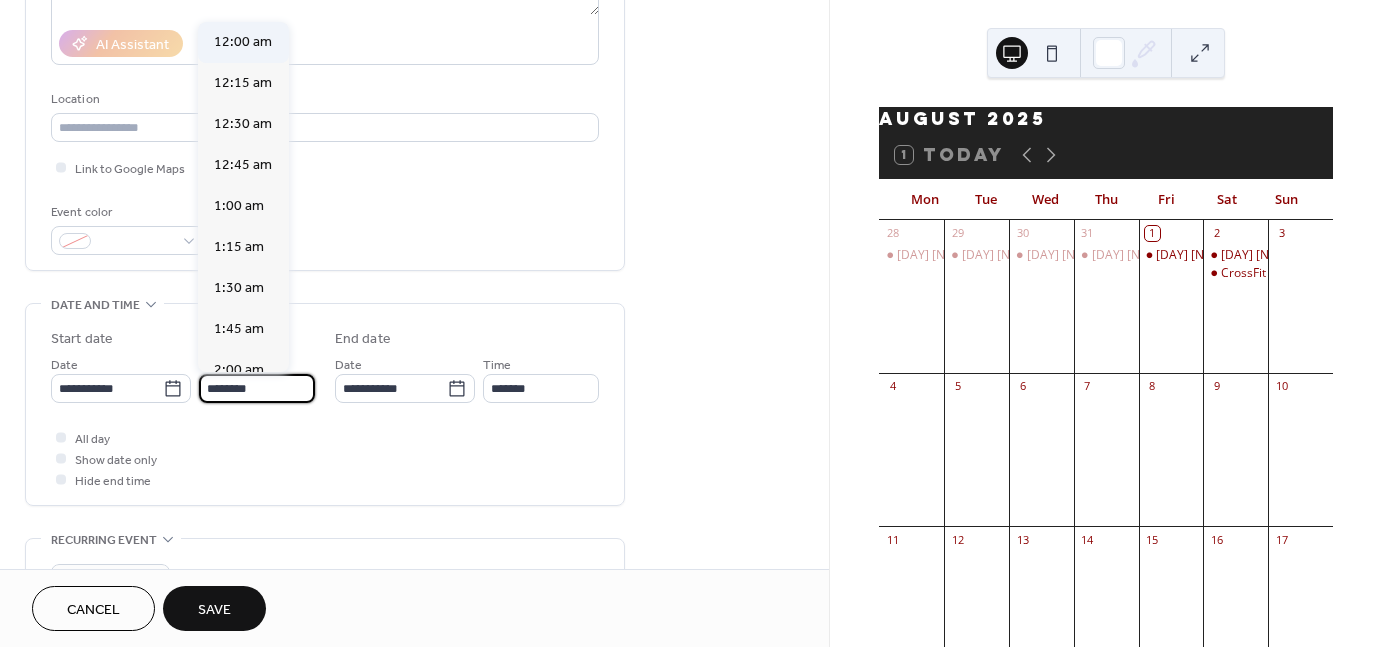 type on "********" 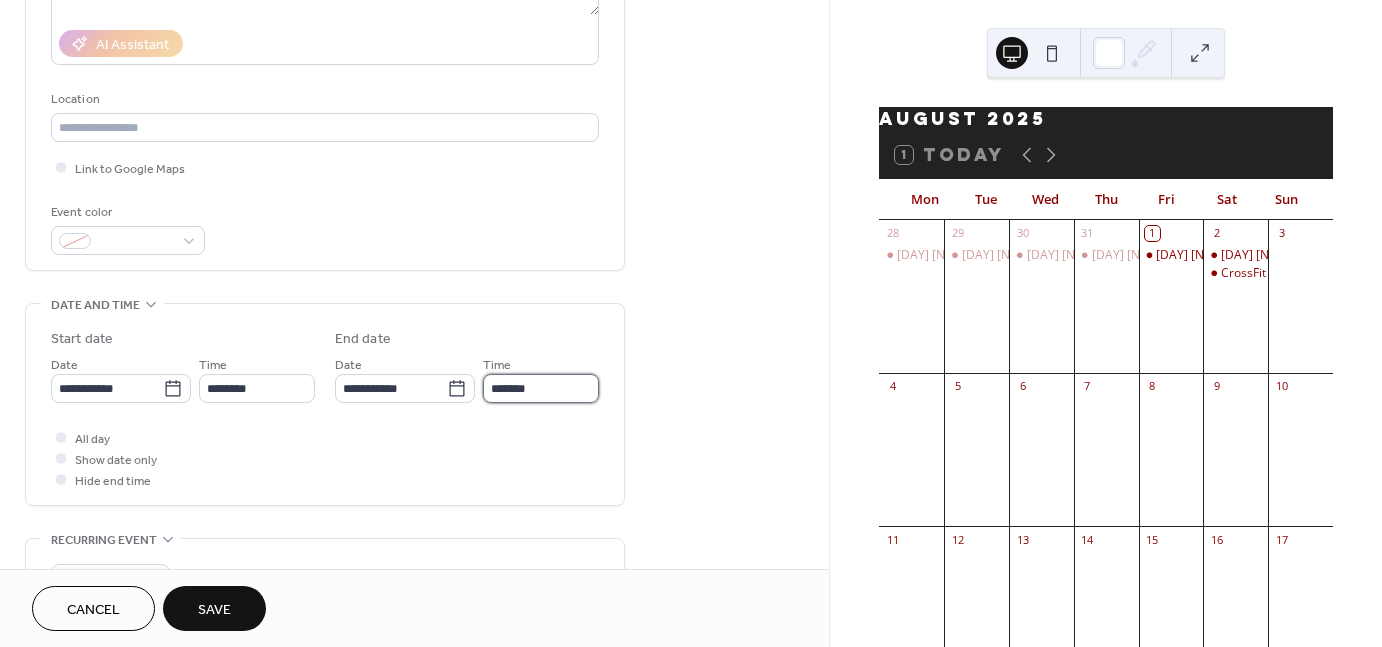 click on "*******" at bounding box center (541, 388) 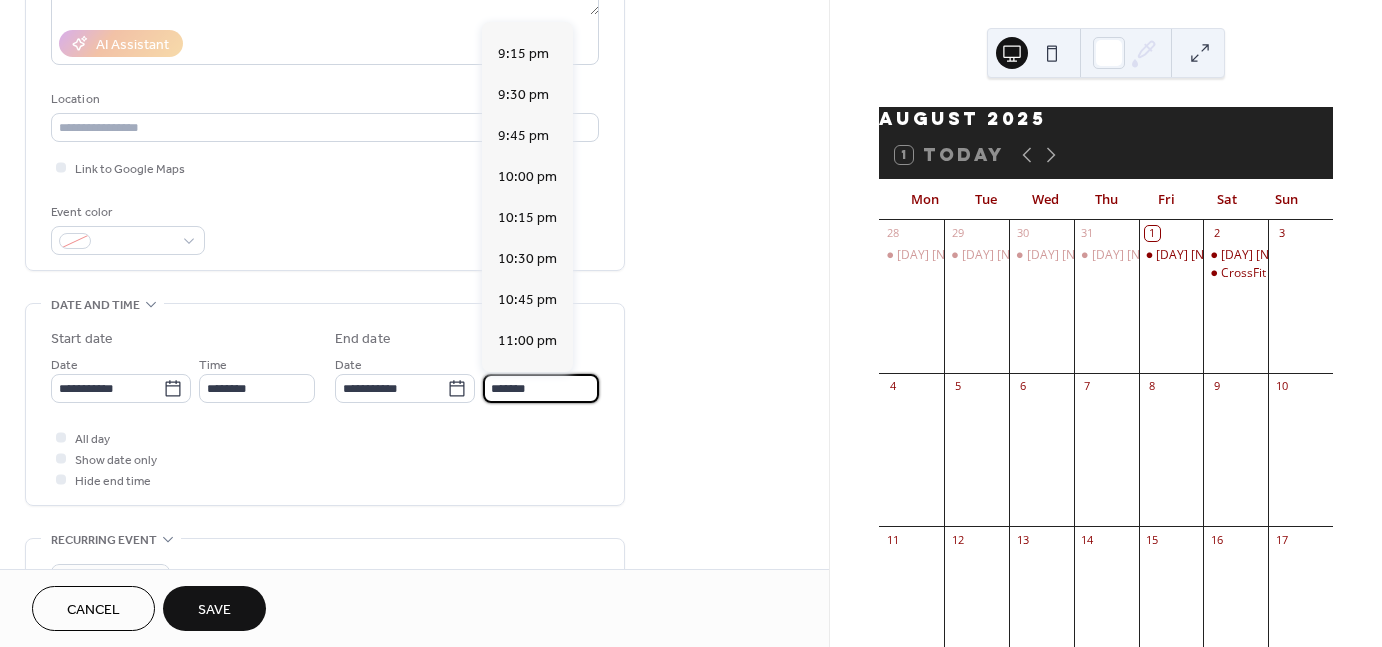 scroll, scrollTop: 3544, scrollLeft: 0, axis: vertical 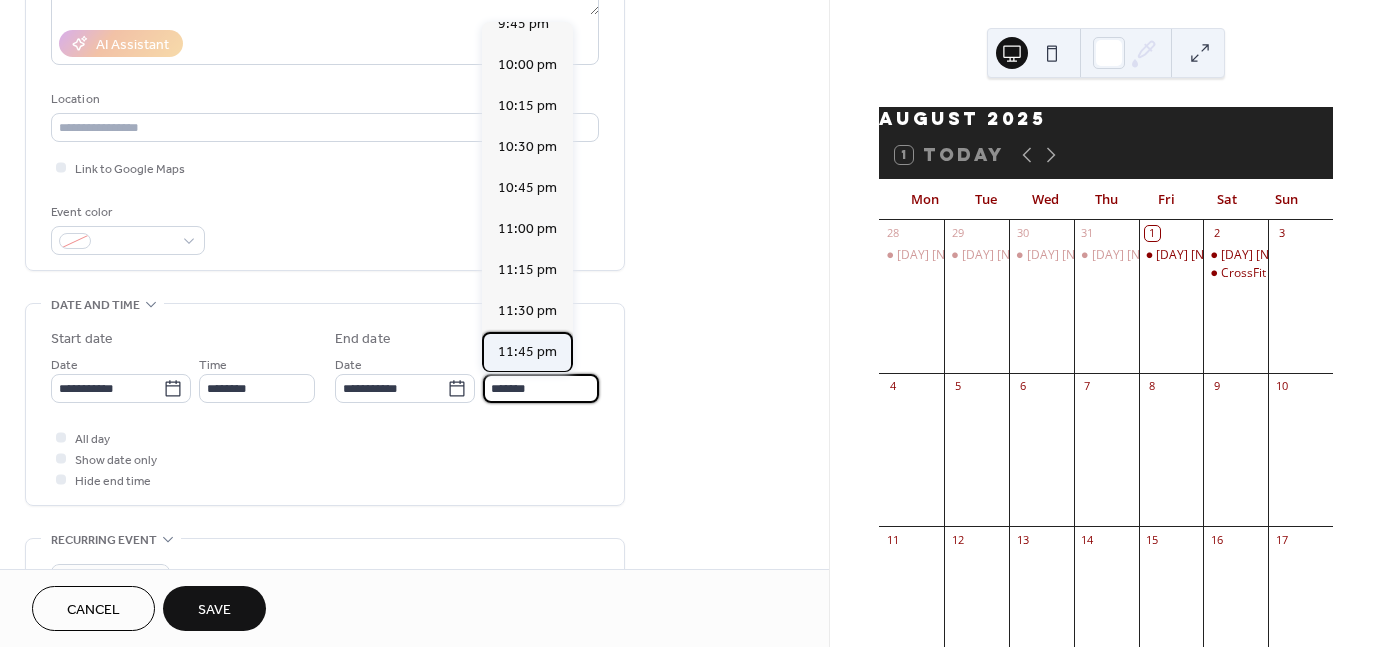 click on "11:45 pm" at bounding box center (527, 352) 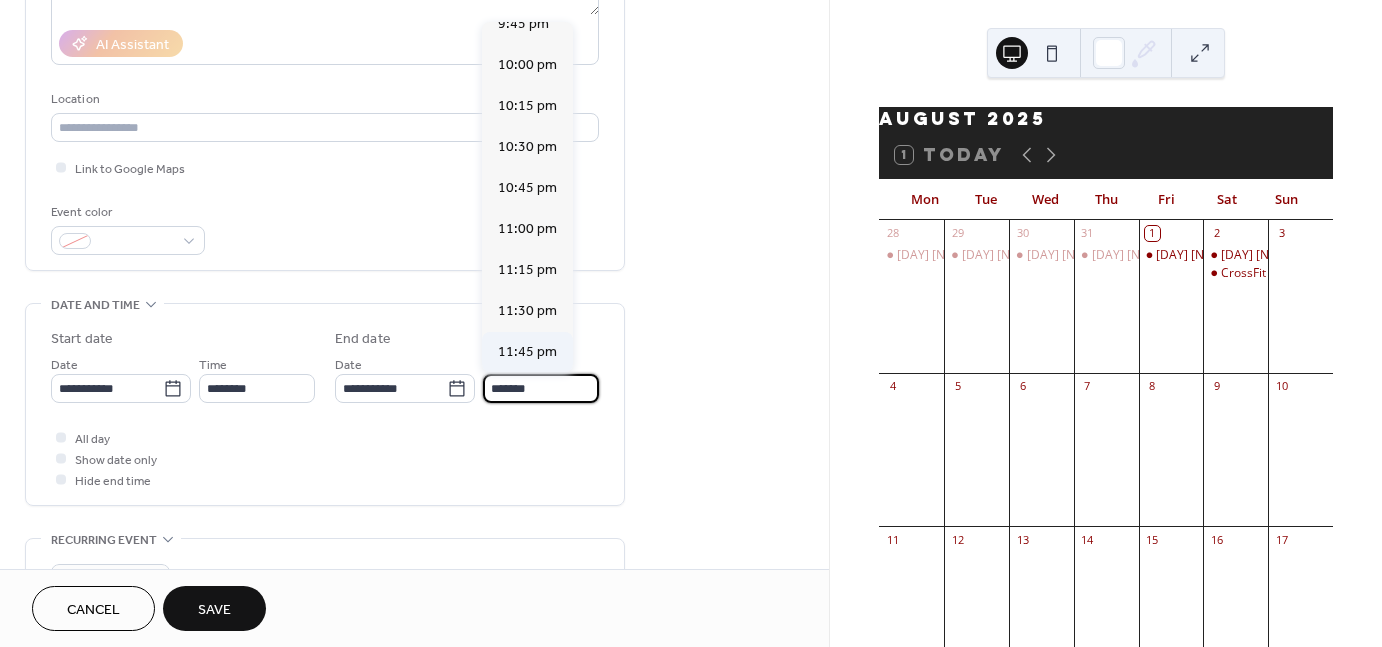 type on "********" 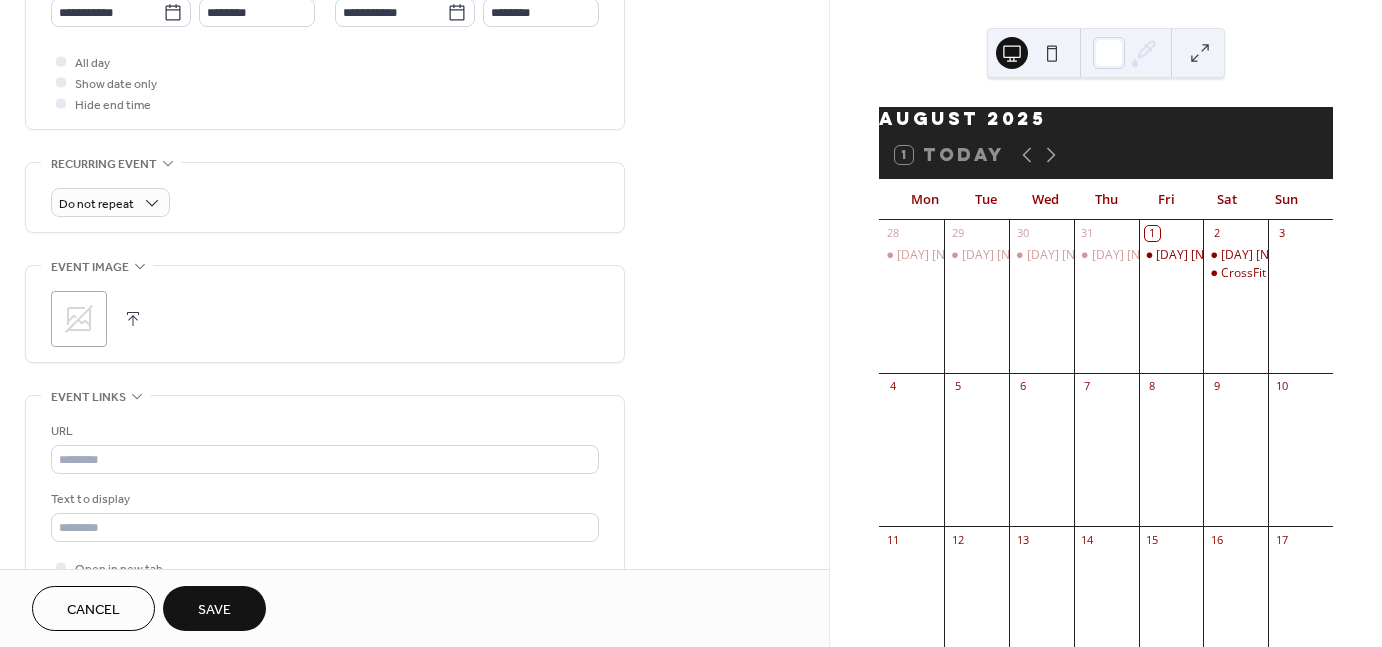 scroll, scrollTop: 854, scrollLeft: 0, axis: vertical 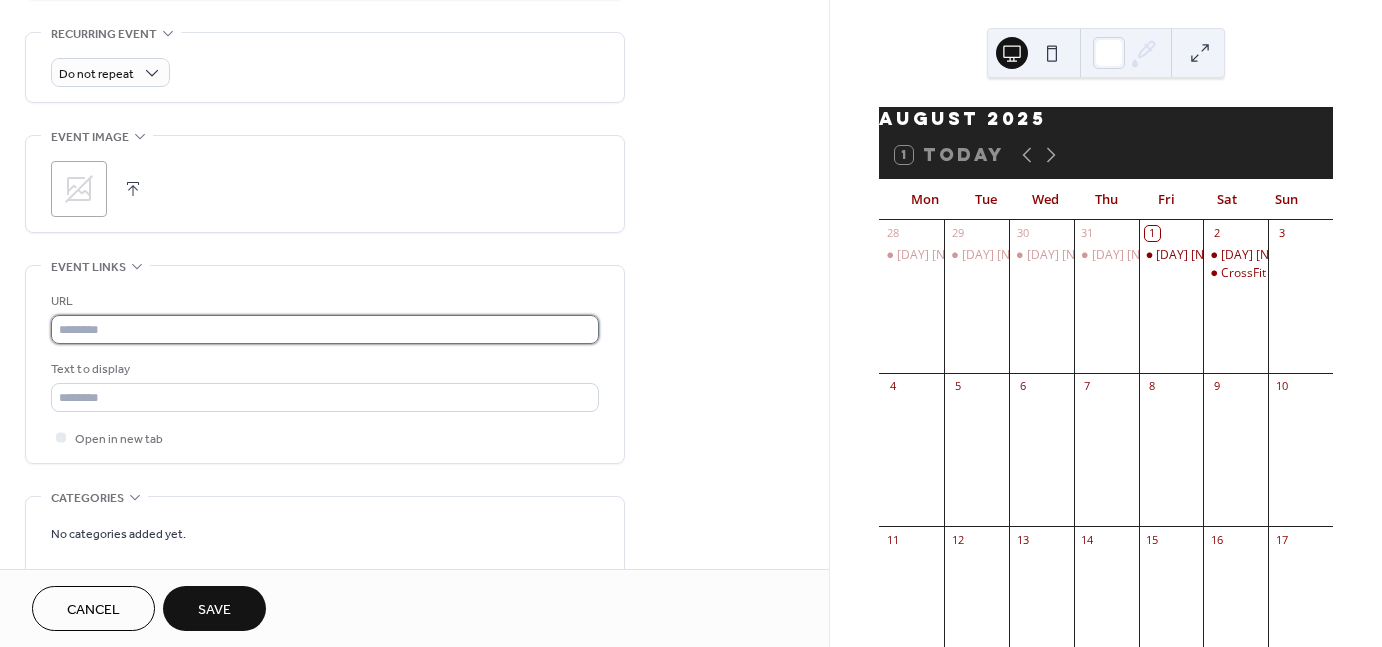 click at bounding box center (325, 329) 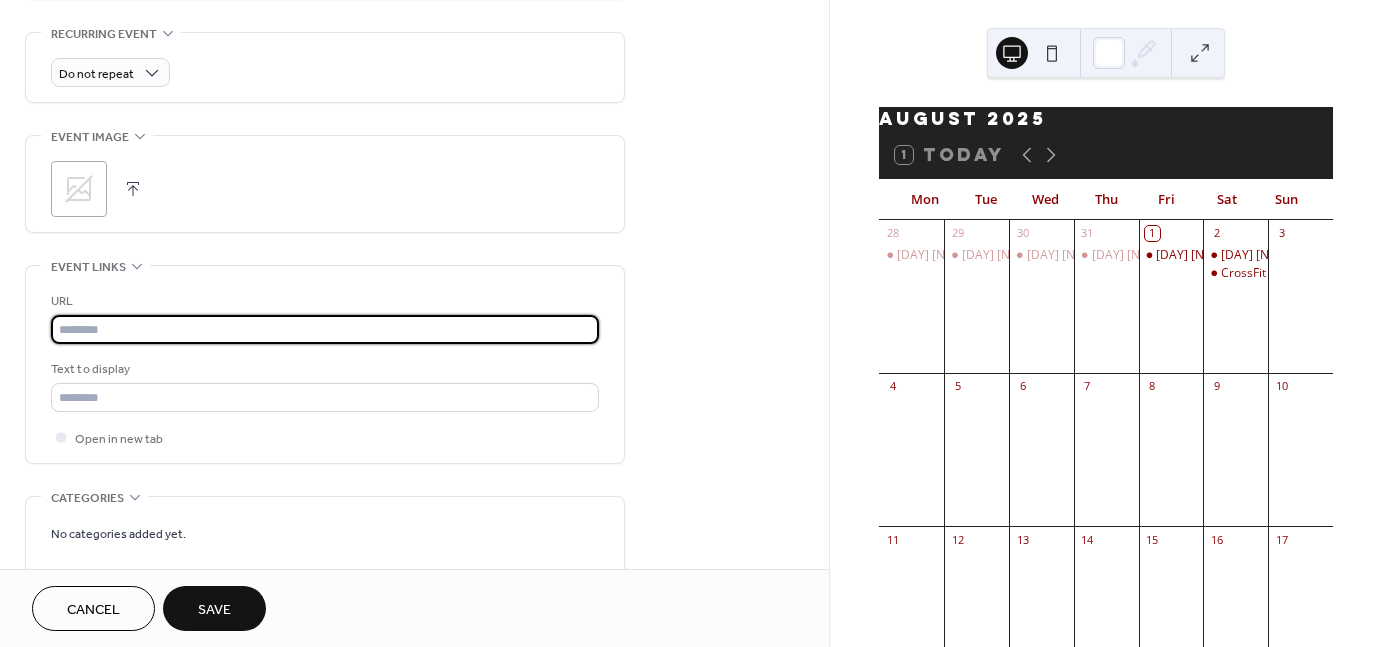 type on "**********" 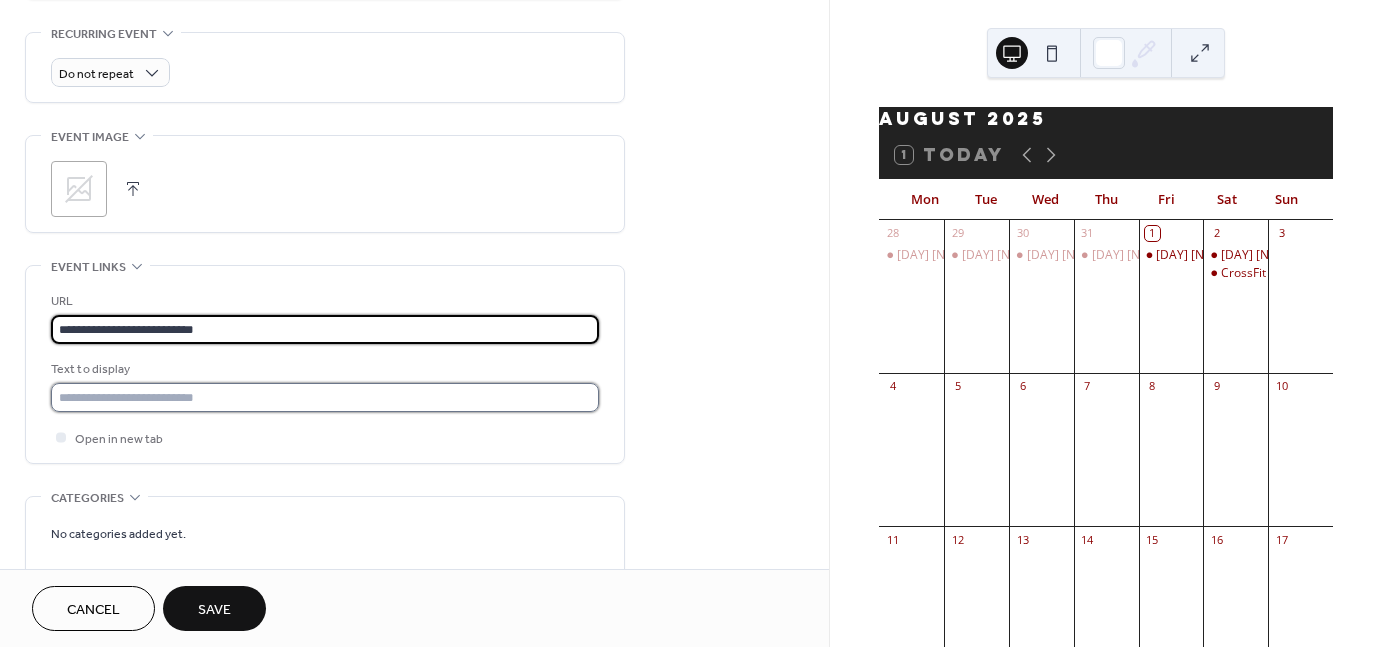 click at bounding box center (325, 397) 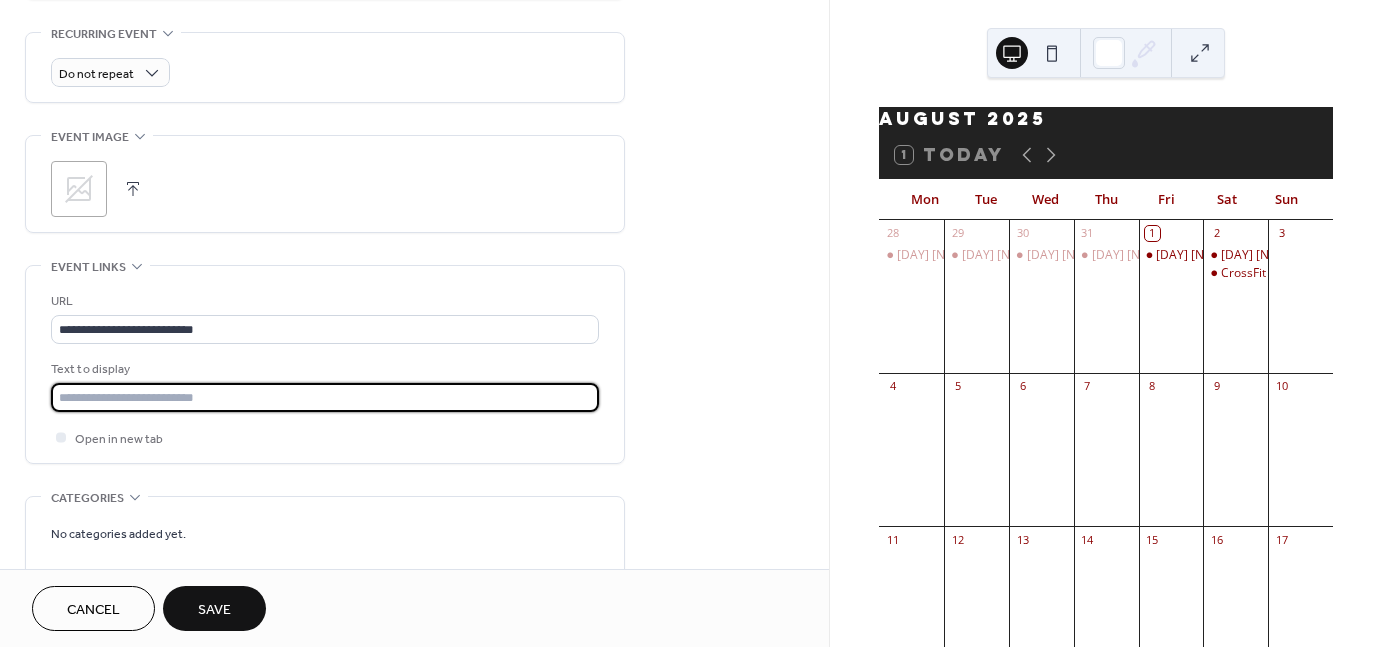 type on "**********" 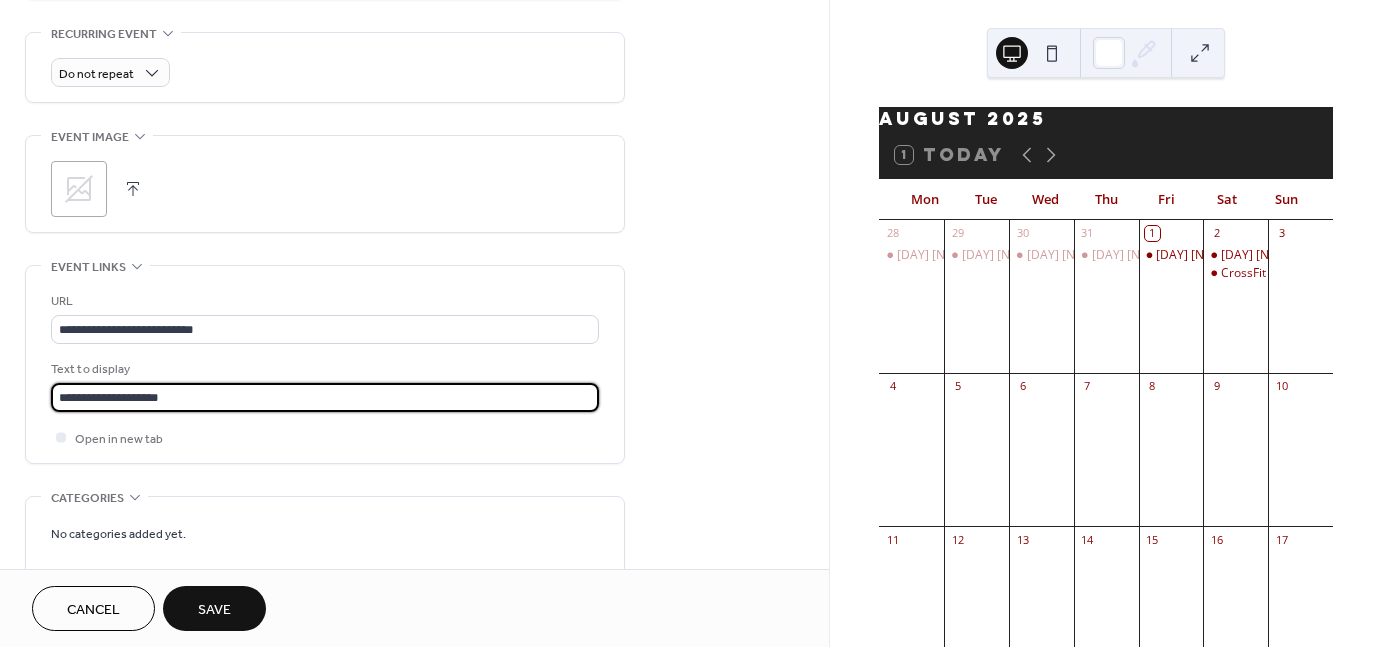 scroll, scrollTop: 998, scrollLeft: 0, axis: vertical 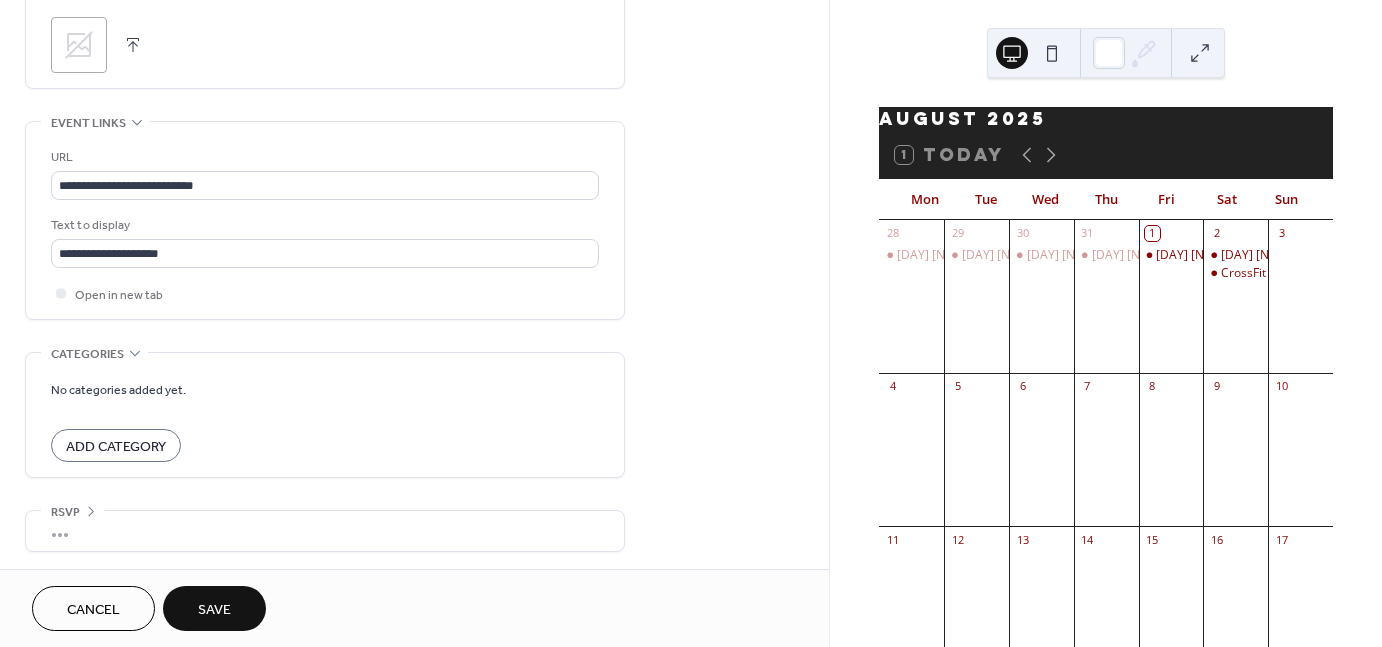 click on "Save" at bounding box center (214, 608) 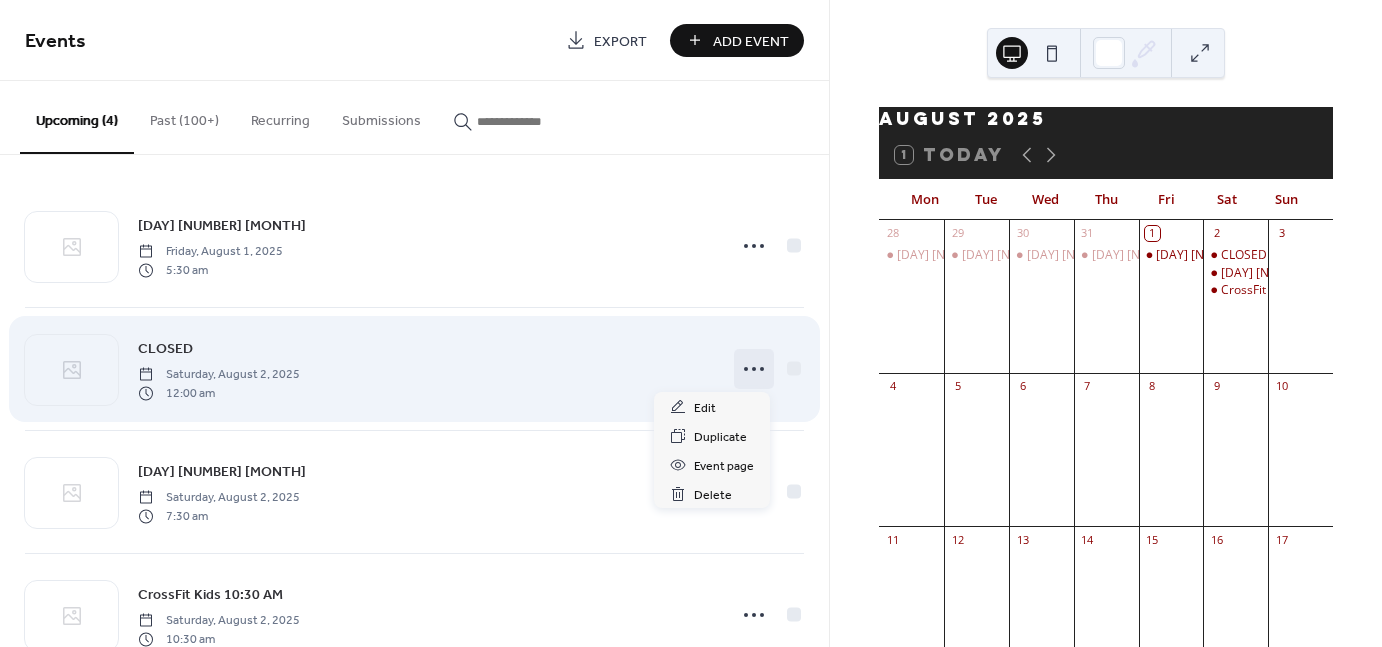 click 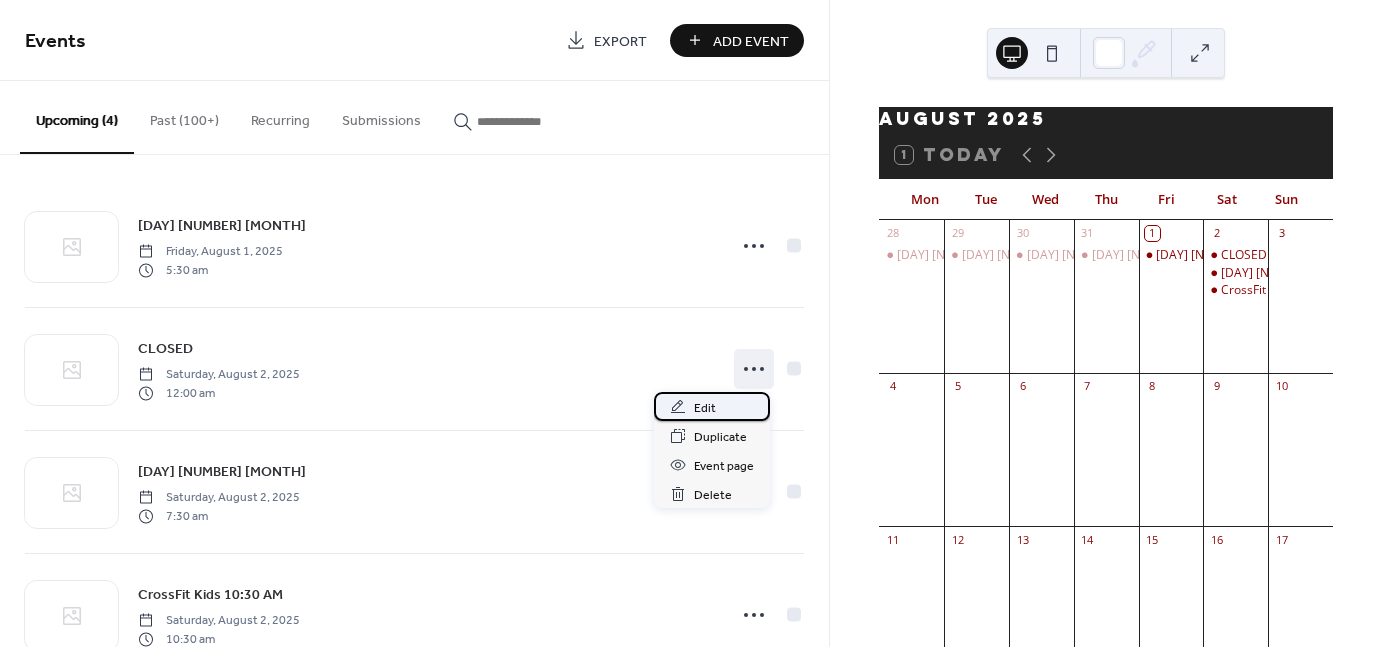 click on "Edit" at bounding box center [712, 406] 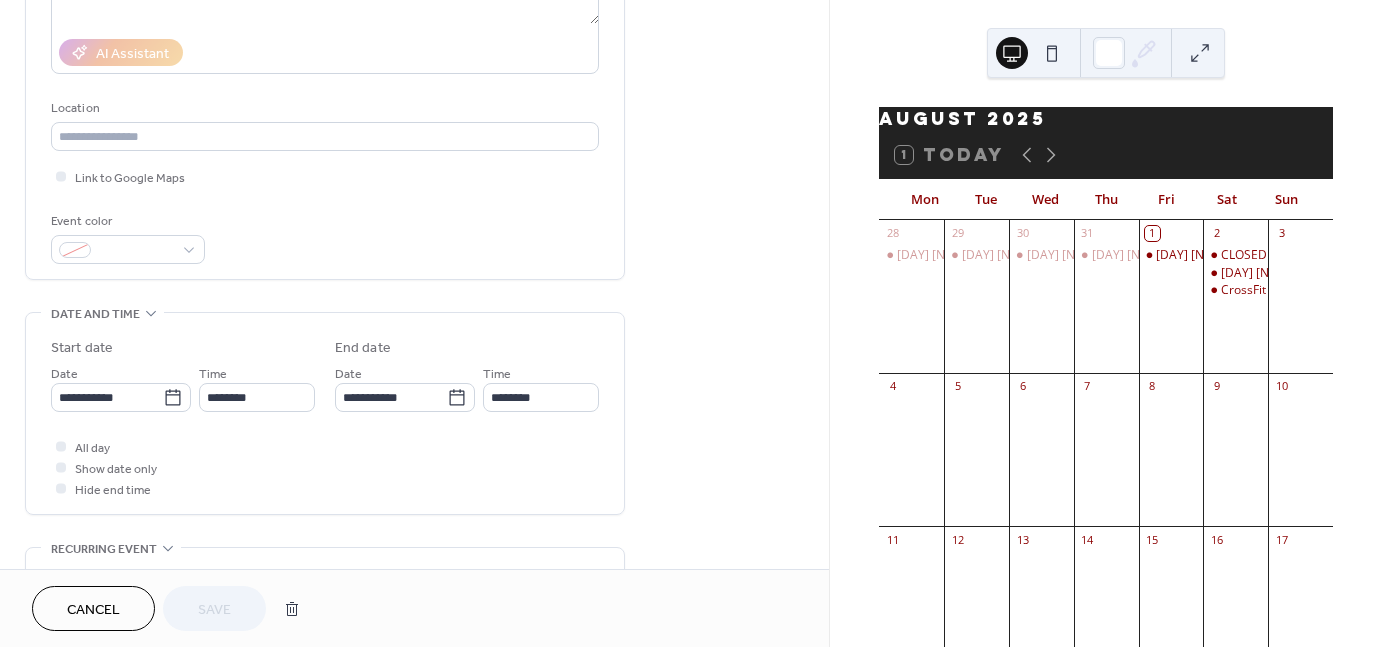 scroll, scrollTop: 340, scrollLeft: 0, axis: vertical 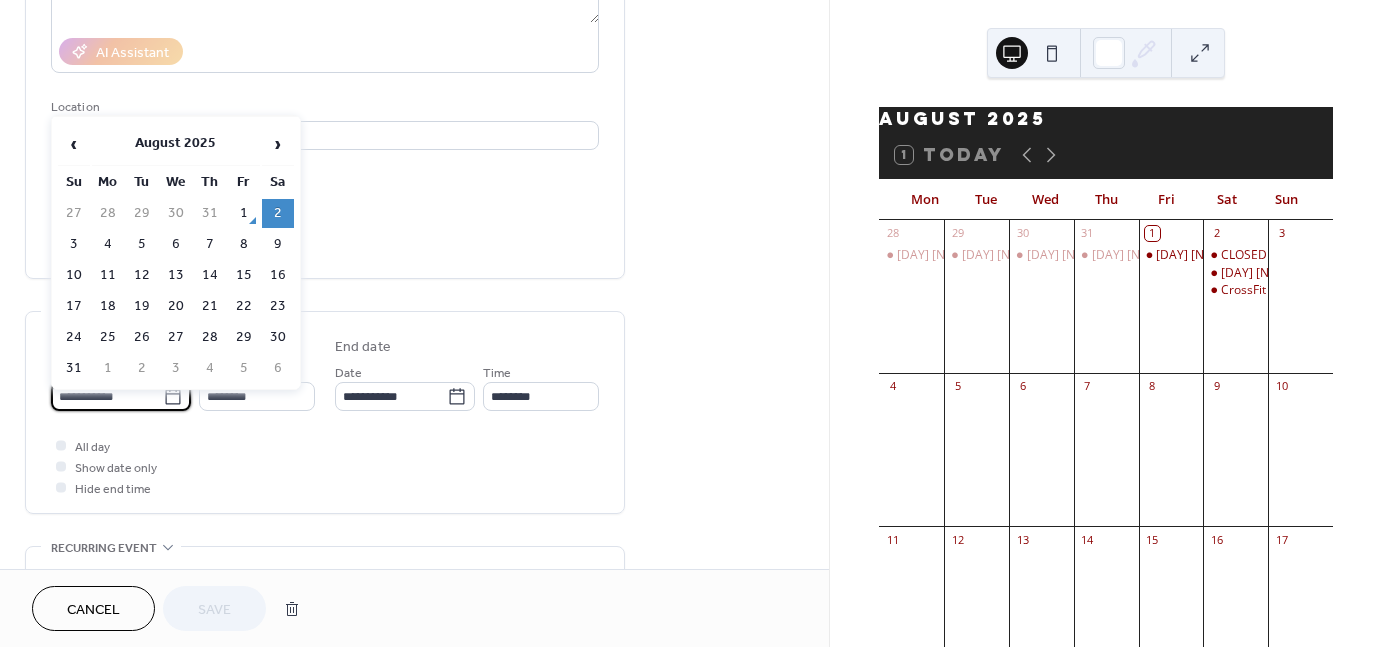 click on "**********" at bounding box center (107, 396) 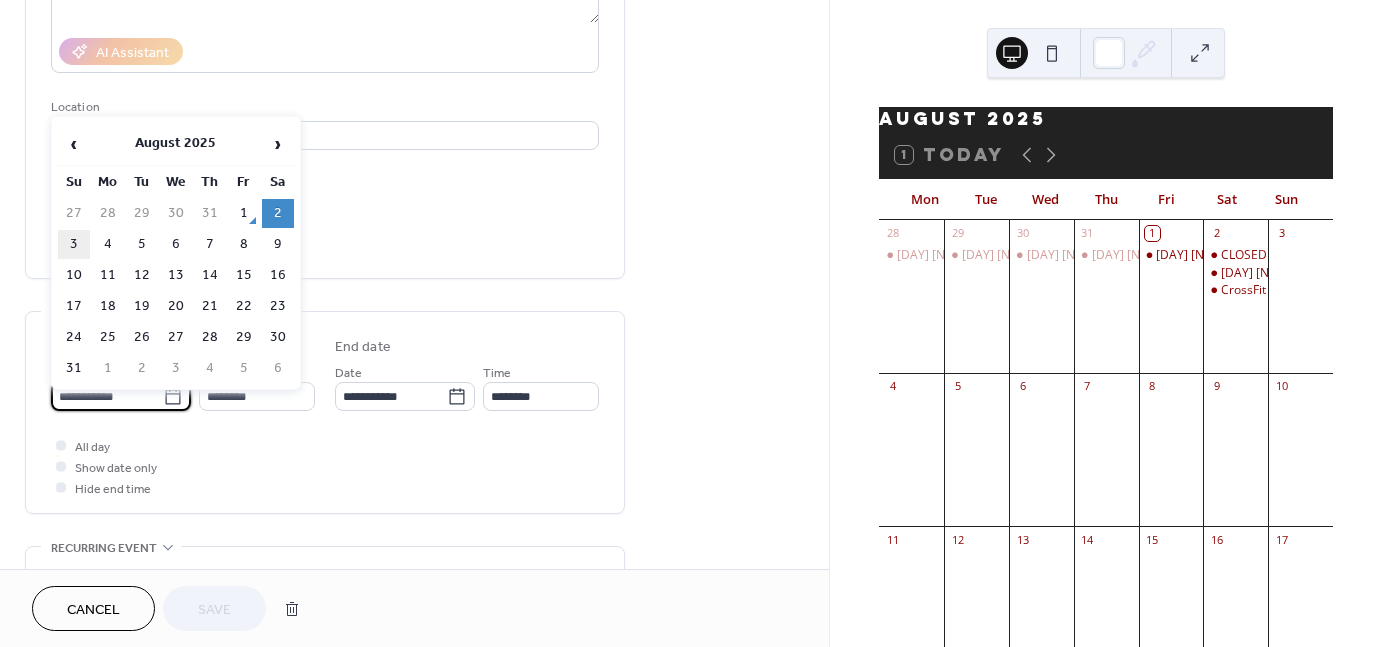 click on "3" at bounding box center (74, 244) 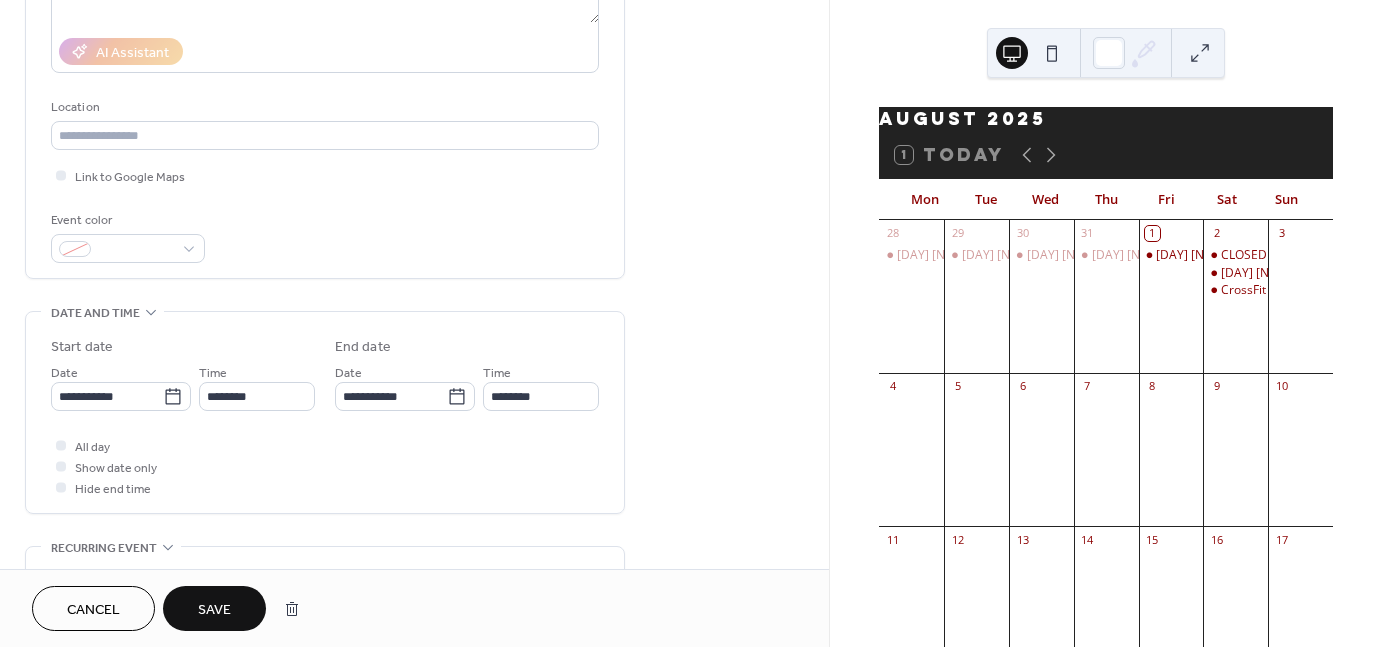 type on "**********" 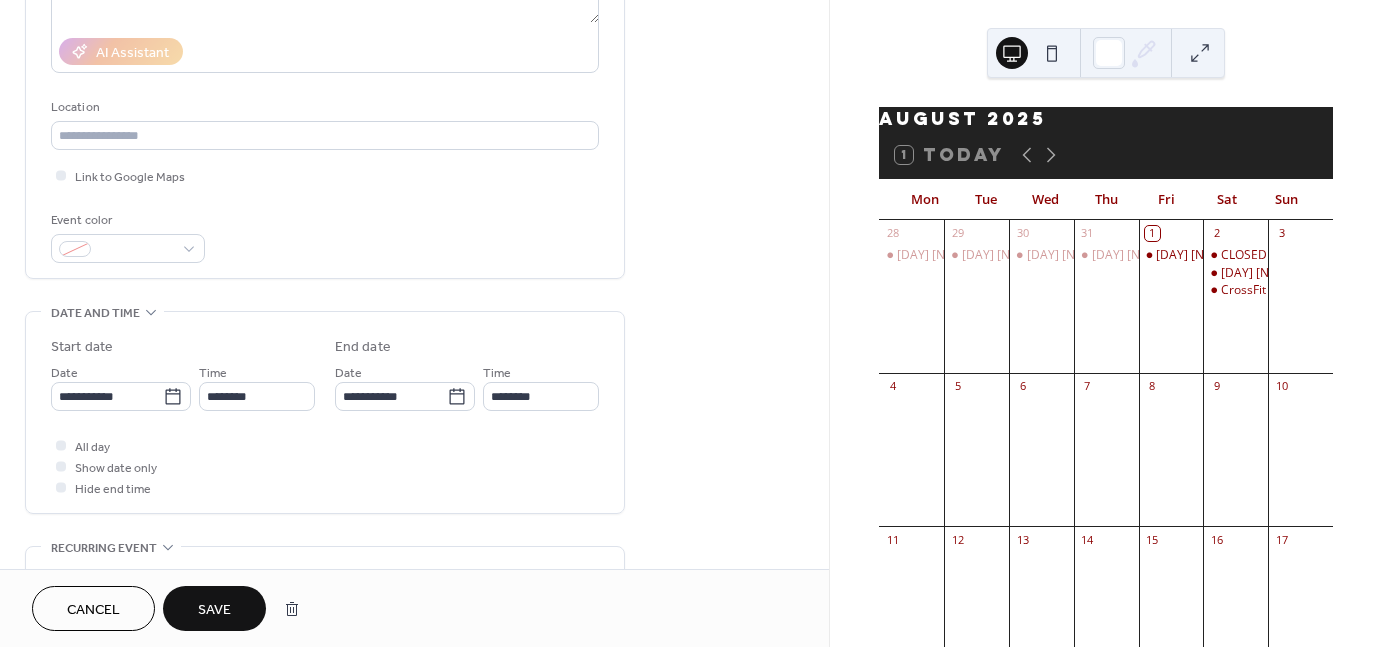 type on "**********" 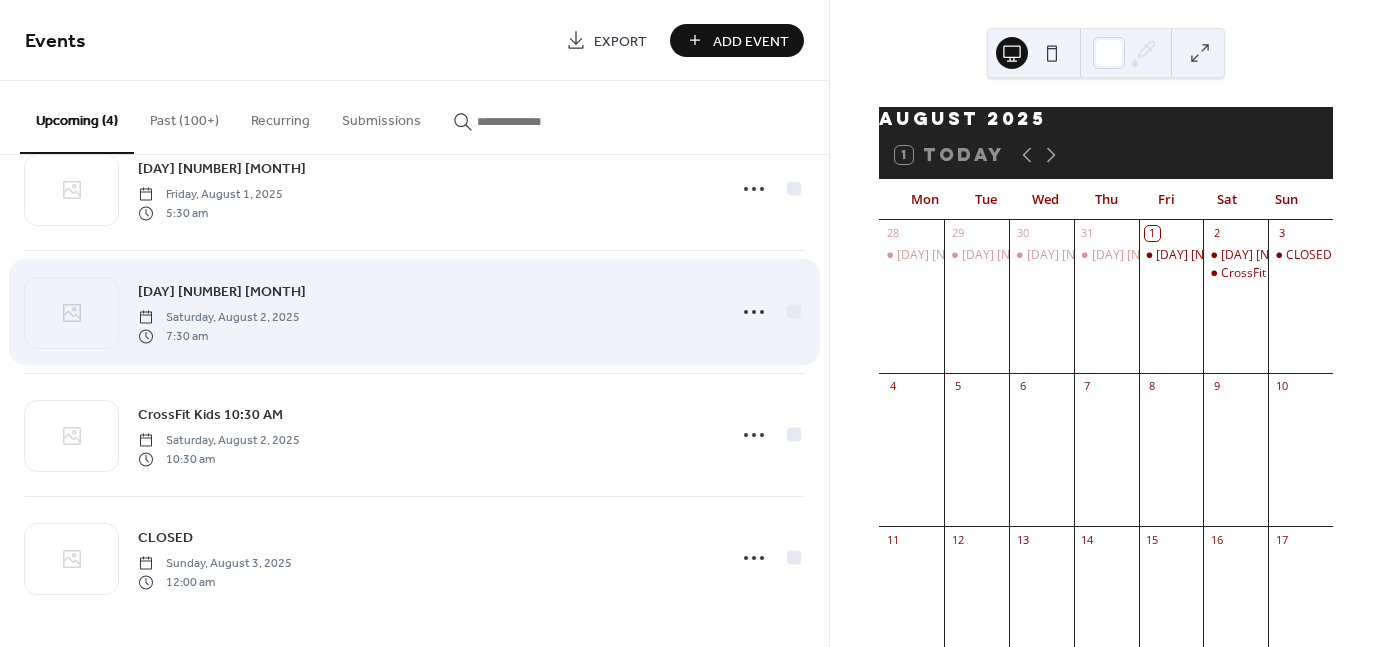 scroll, scrollTop: 0, scrollLeft: 0, axis: both 